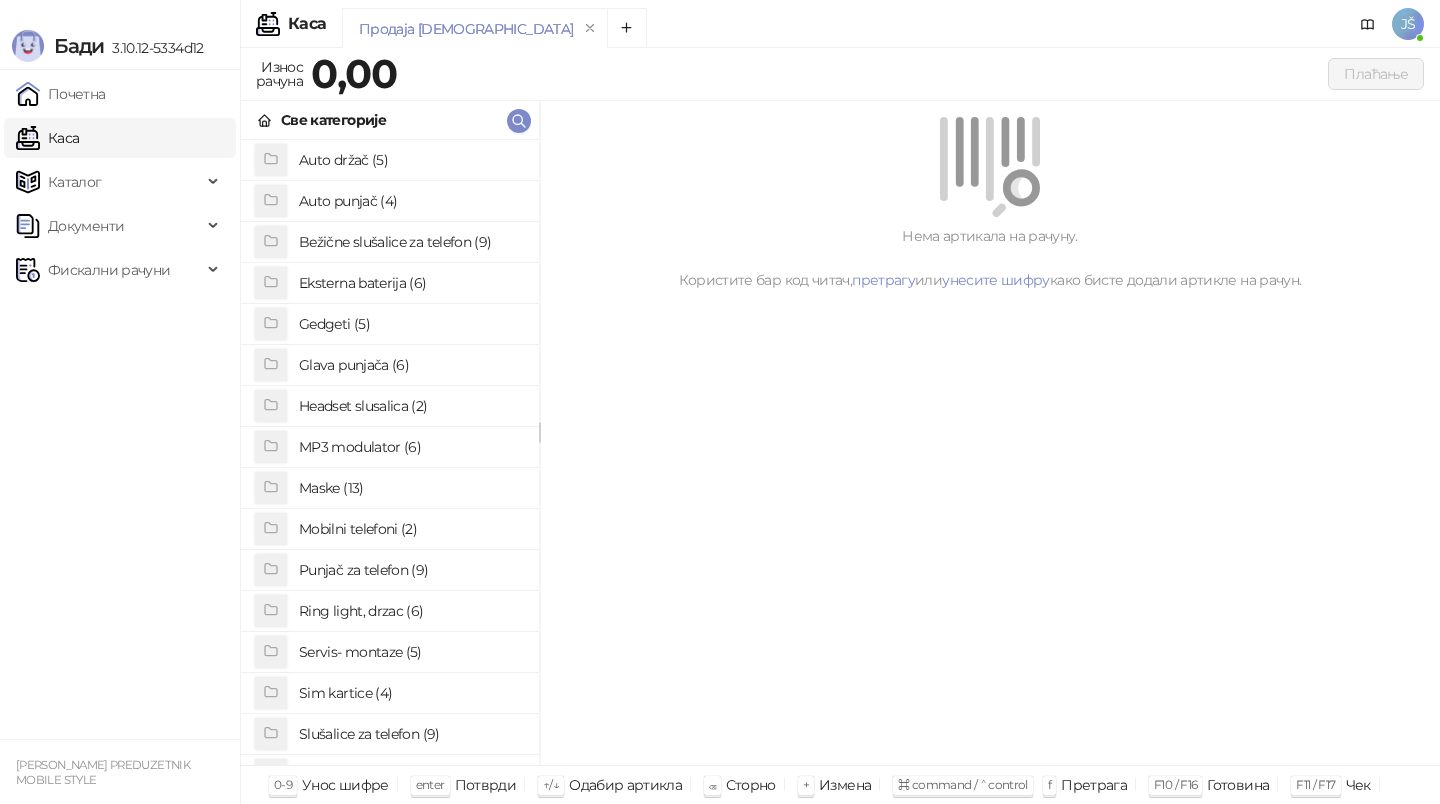 scroll, scrollTop: 0, scrollLeft: 0, axis: both 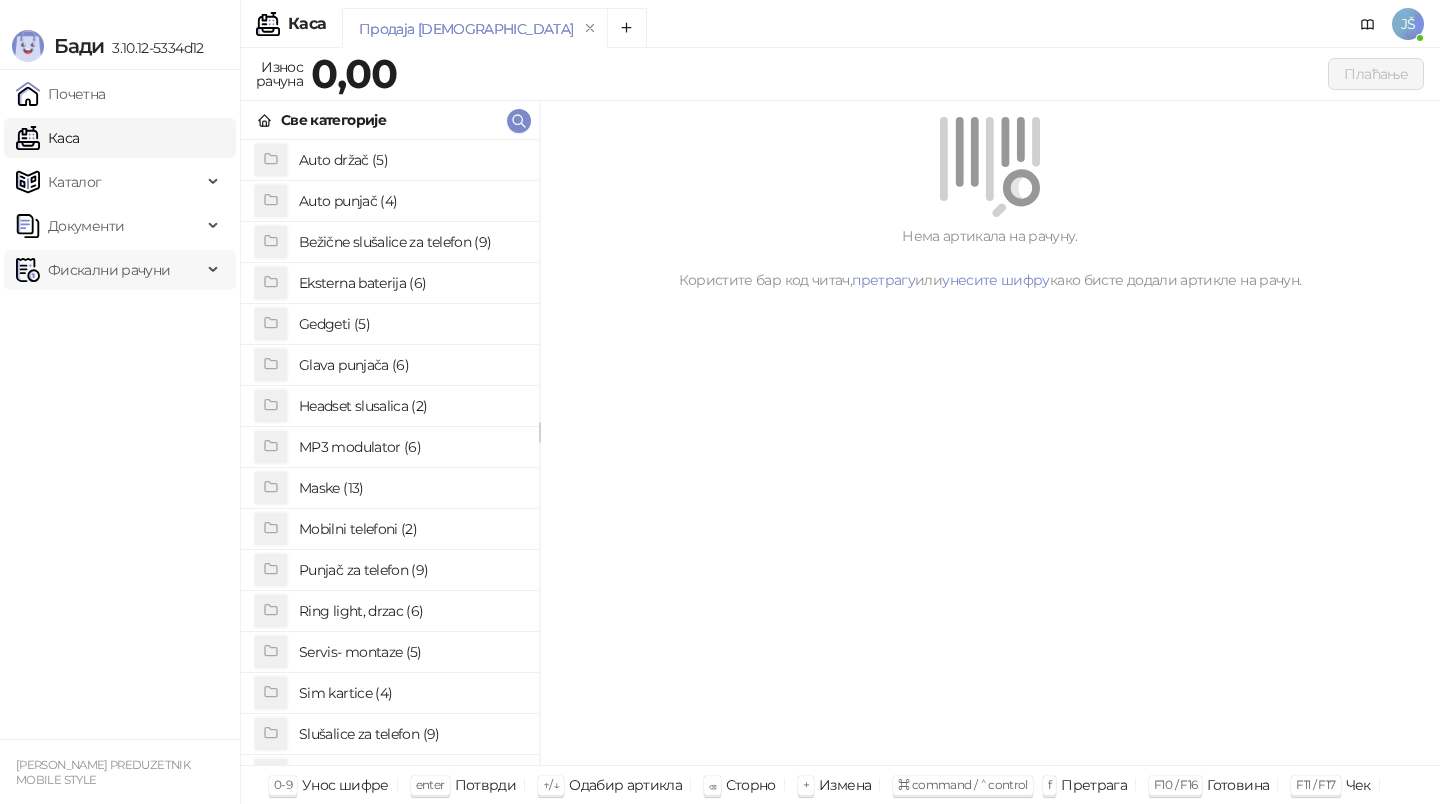 click on "Фискални рачуни" at bounding box center (109, 270) 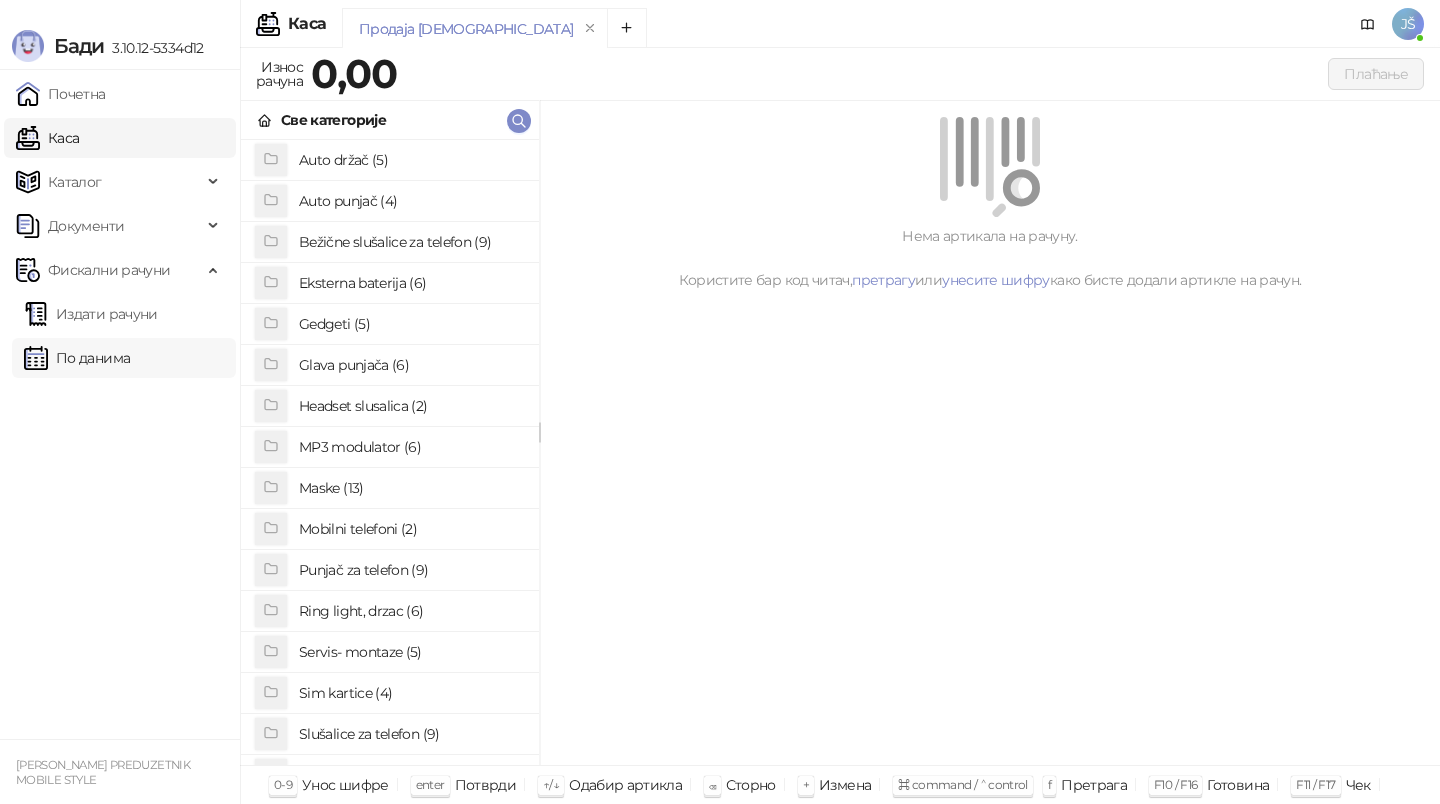 click on "По данима" at bounding box center (77, 358) 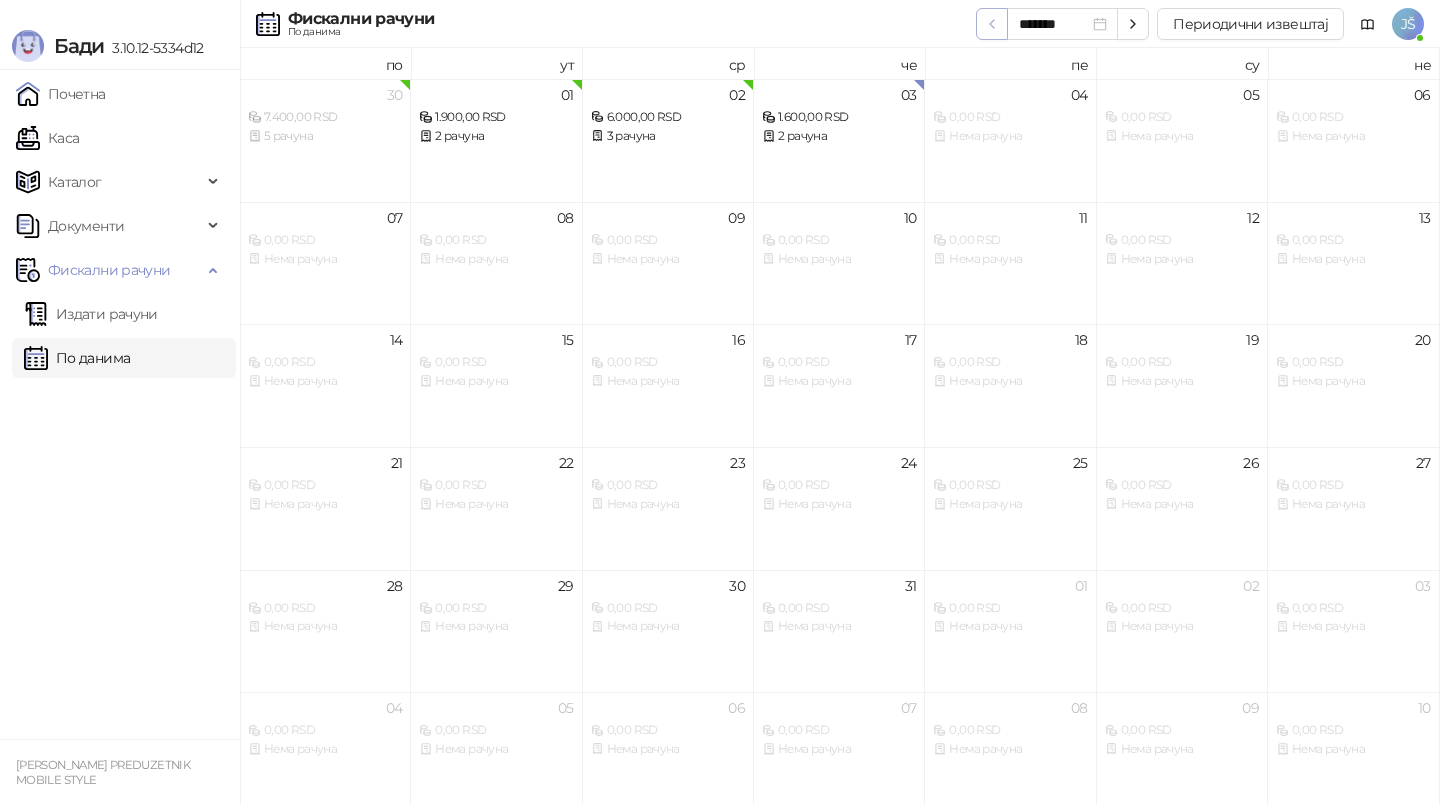 click 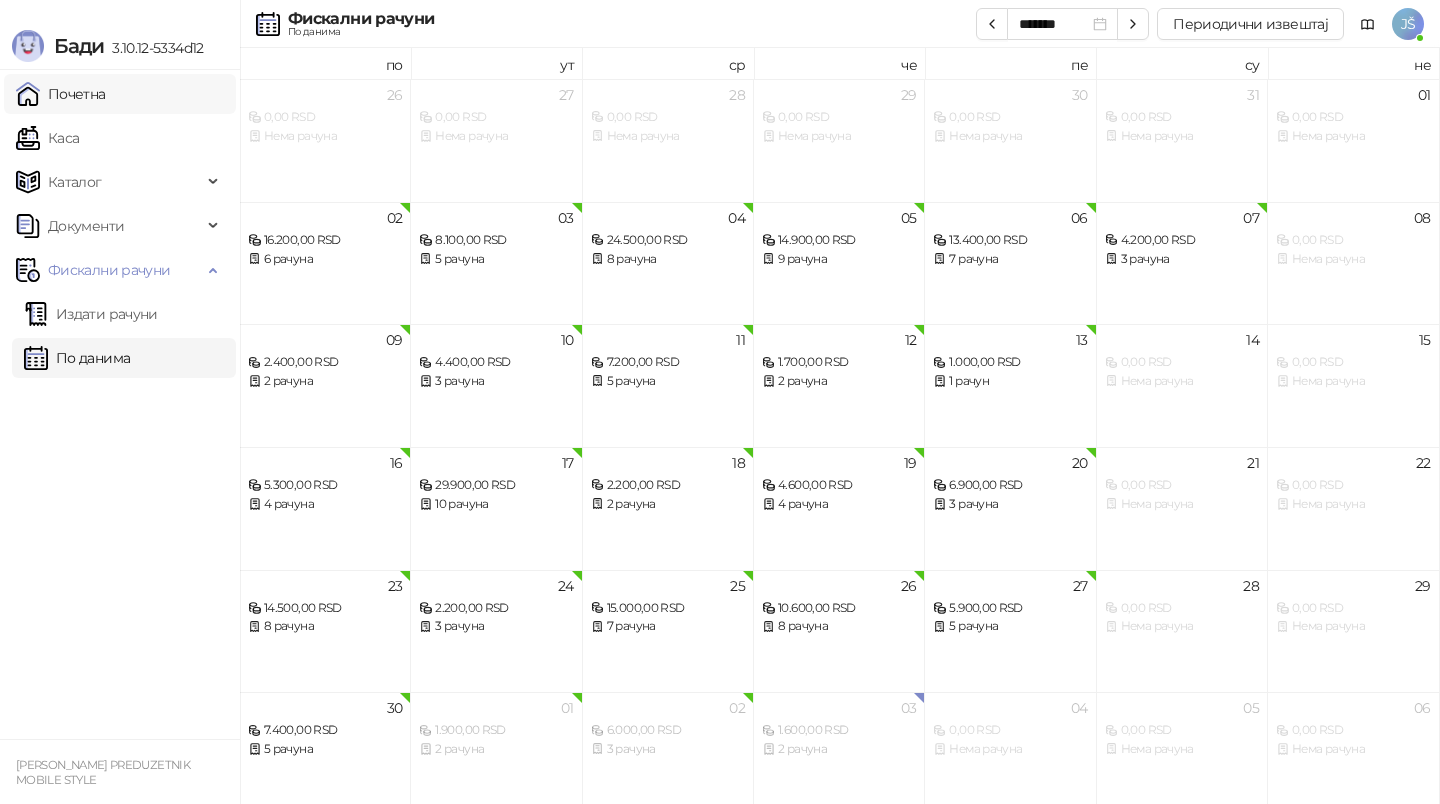 click on "Почетна" at bounding box center (61, 94) 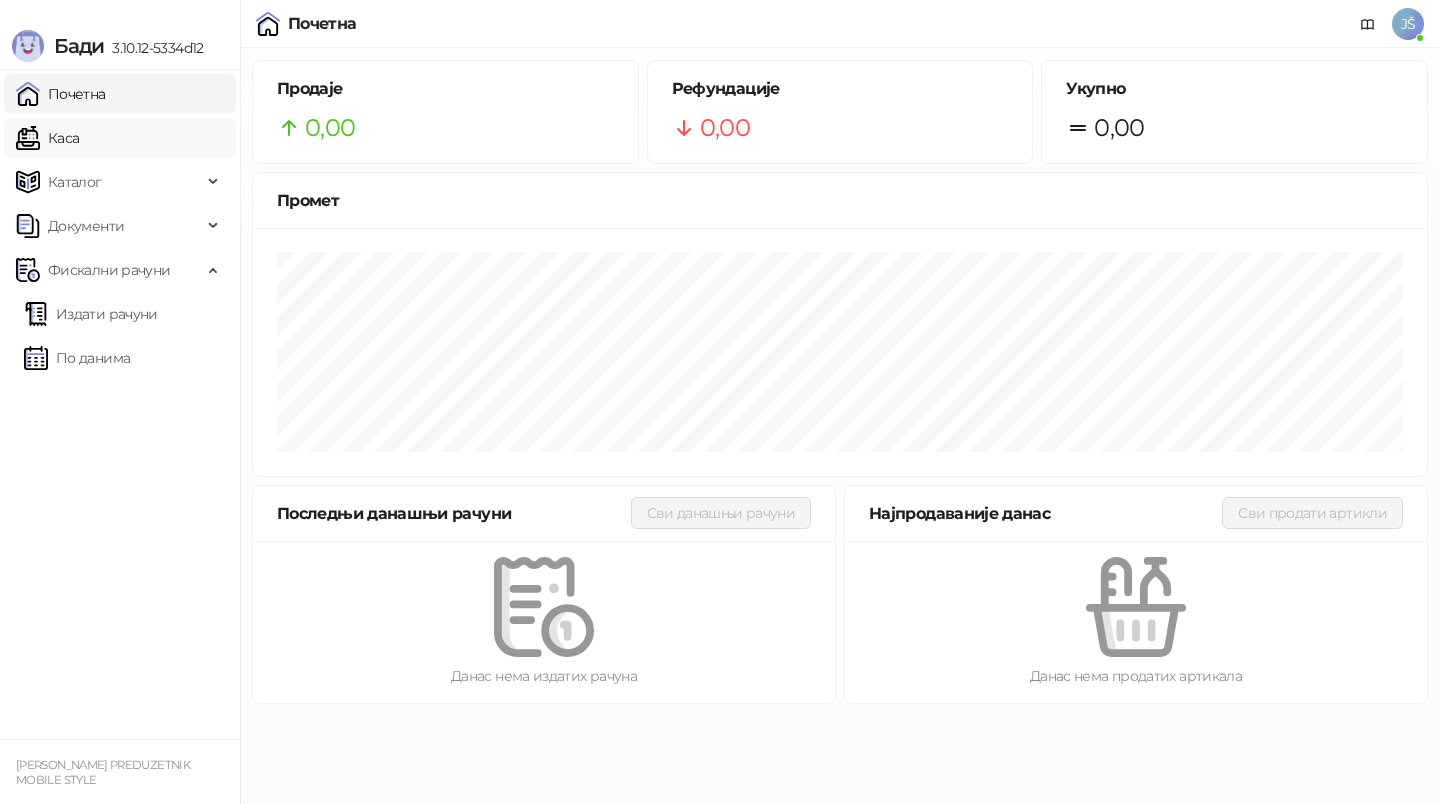 click on "Каса" at bounding box center (47, 138) 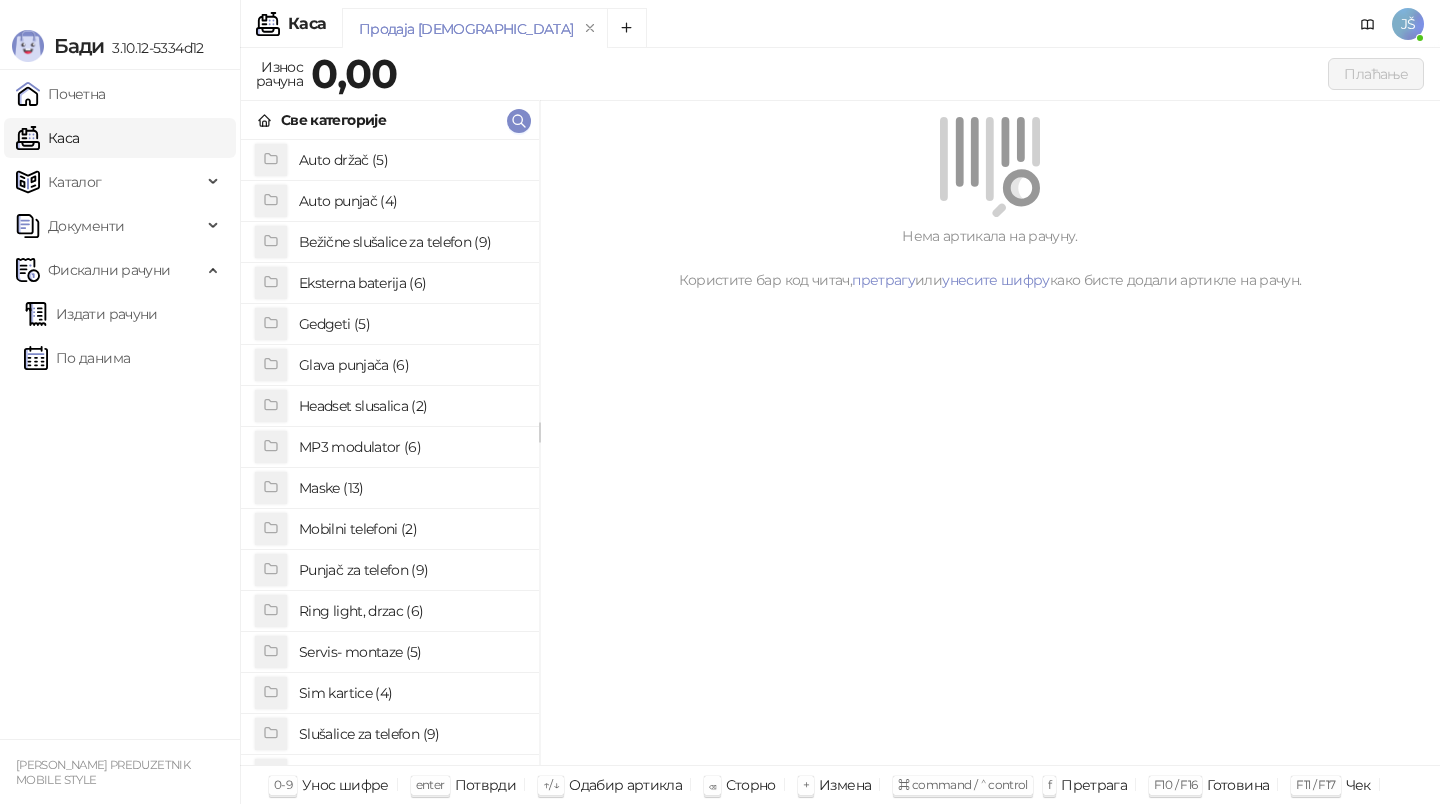 click on "Glava punjača (6)" at bounding box center [411, 365] 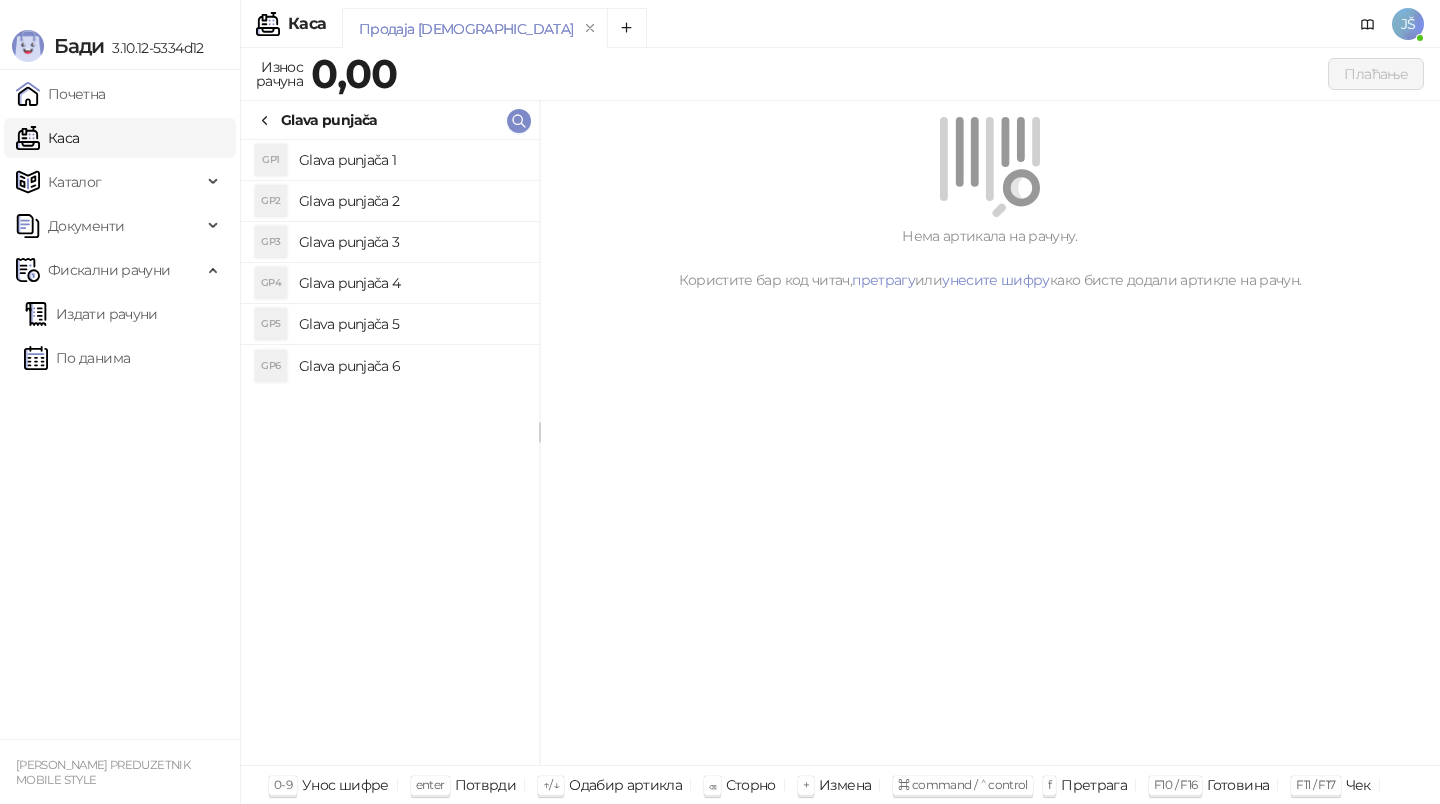 click on "Glava punjača 2" at bounding box center (411, 201) 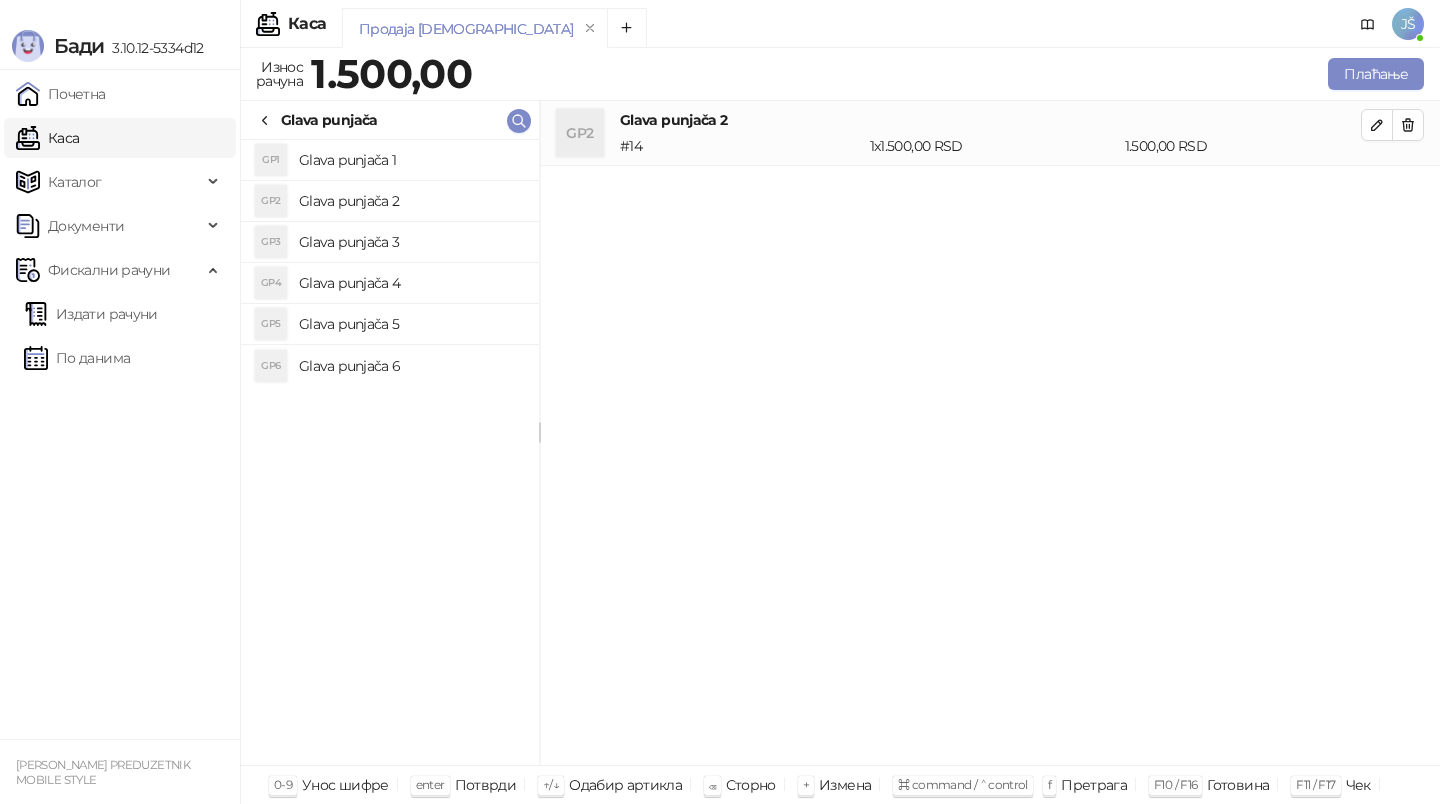 click on "Glava punjača 1" at bounding box center (411, 160) 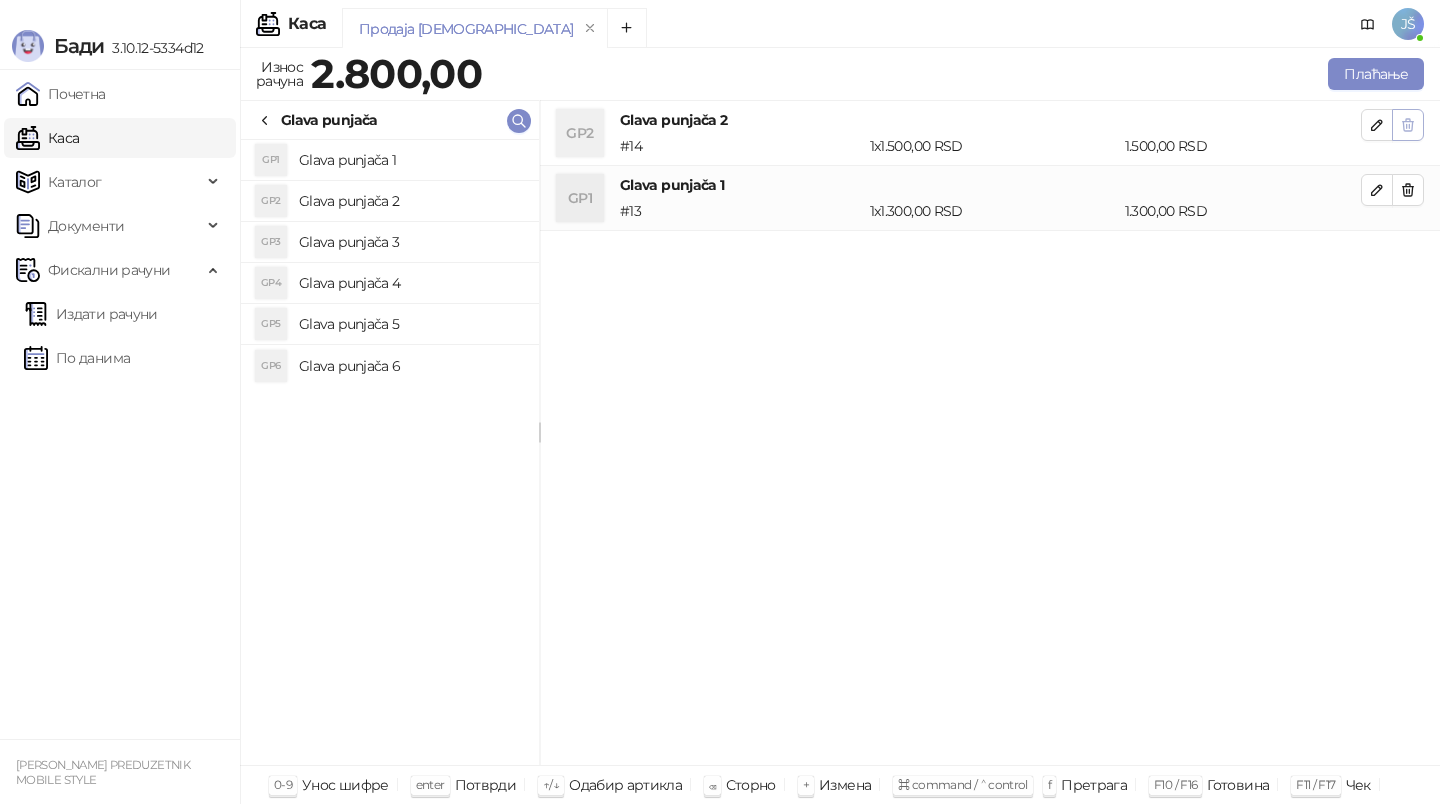 click at bounding box center [1408, 125] 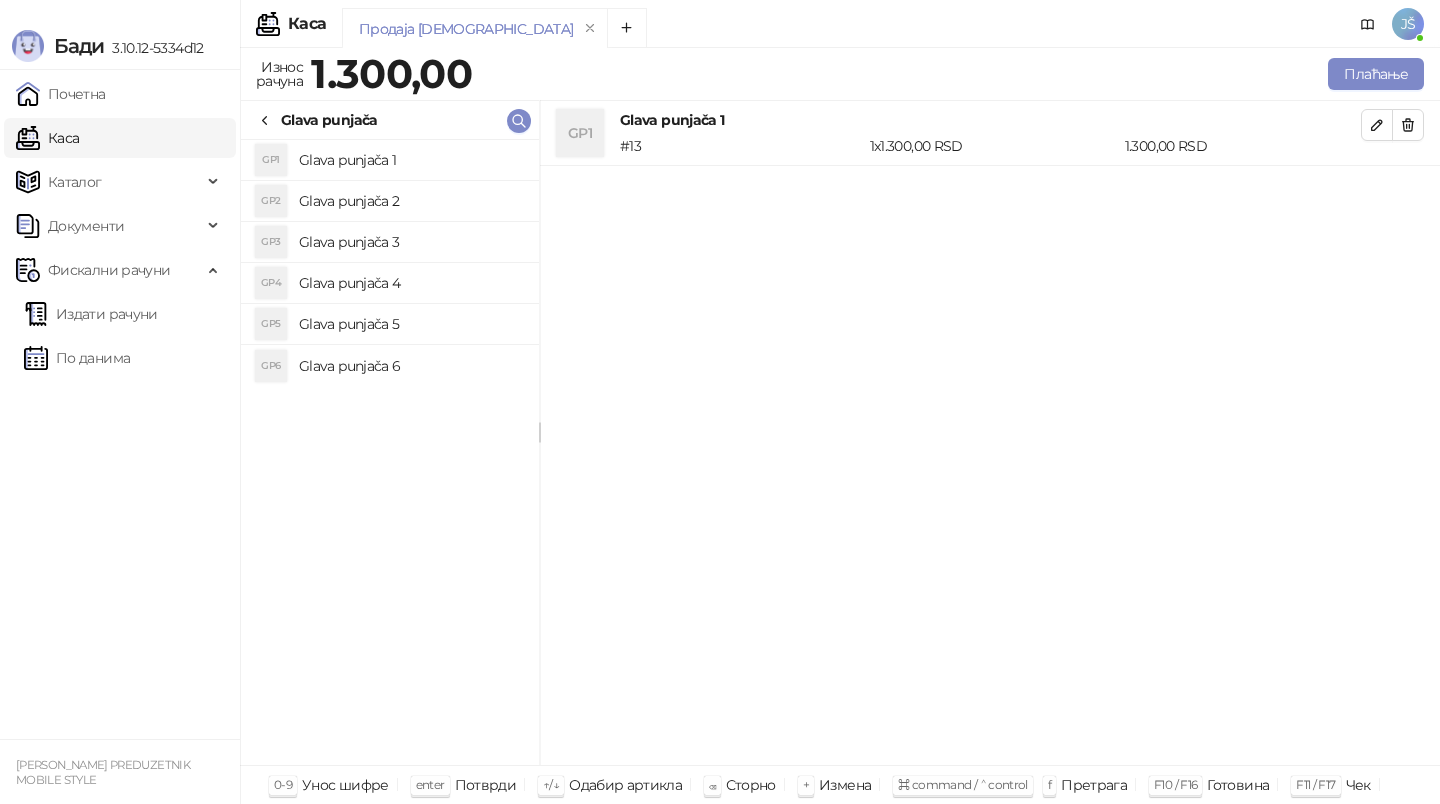 click on "Glava punjača 6" at bounding box center [411, 366] 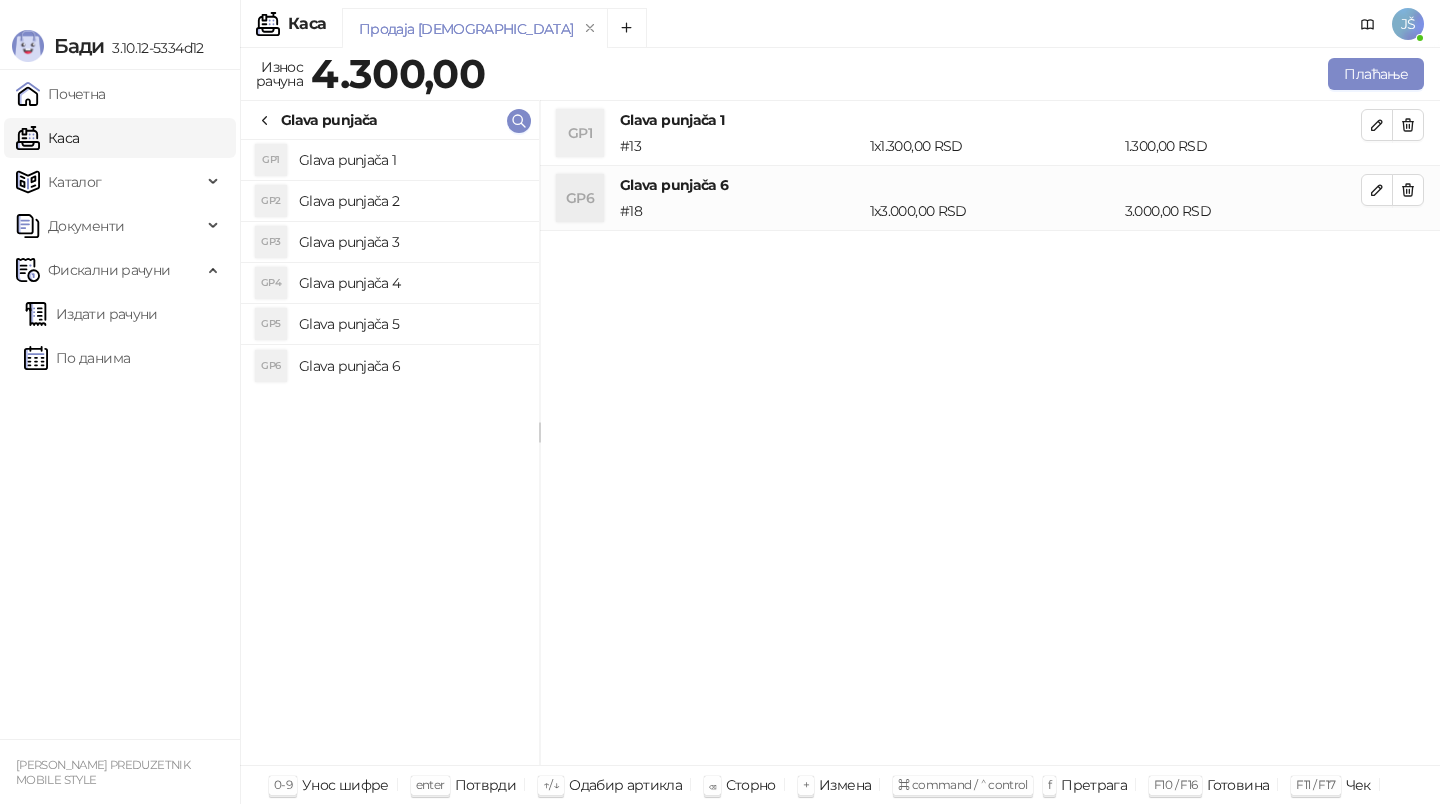 click on "Glava punjača 4" at bounding box center [411, 283] 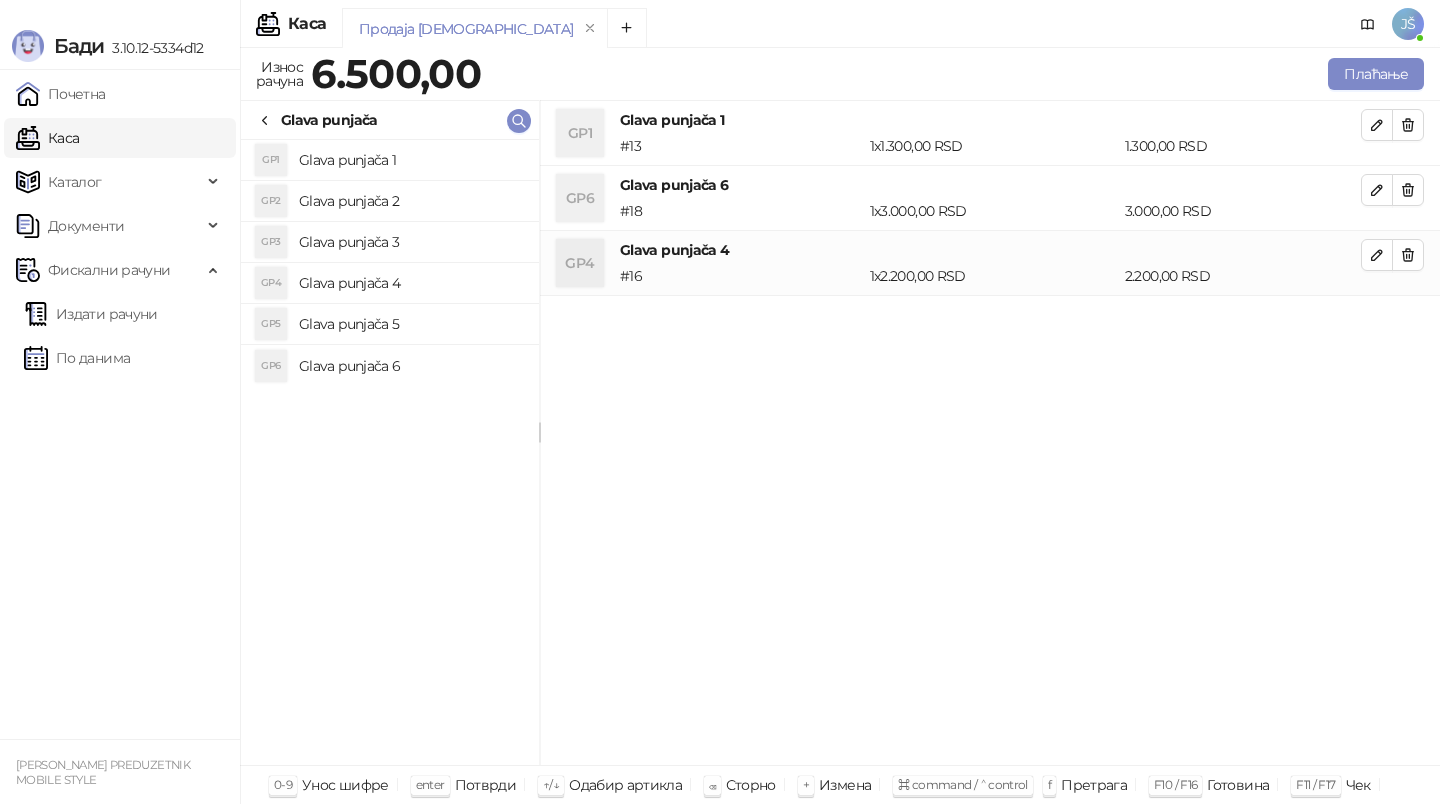 click on "GP5 Glava punjača 5" at bounding box center [390, 324] 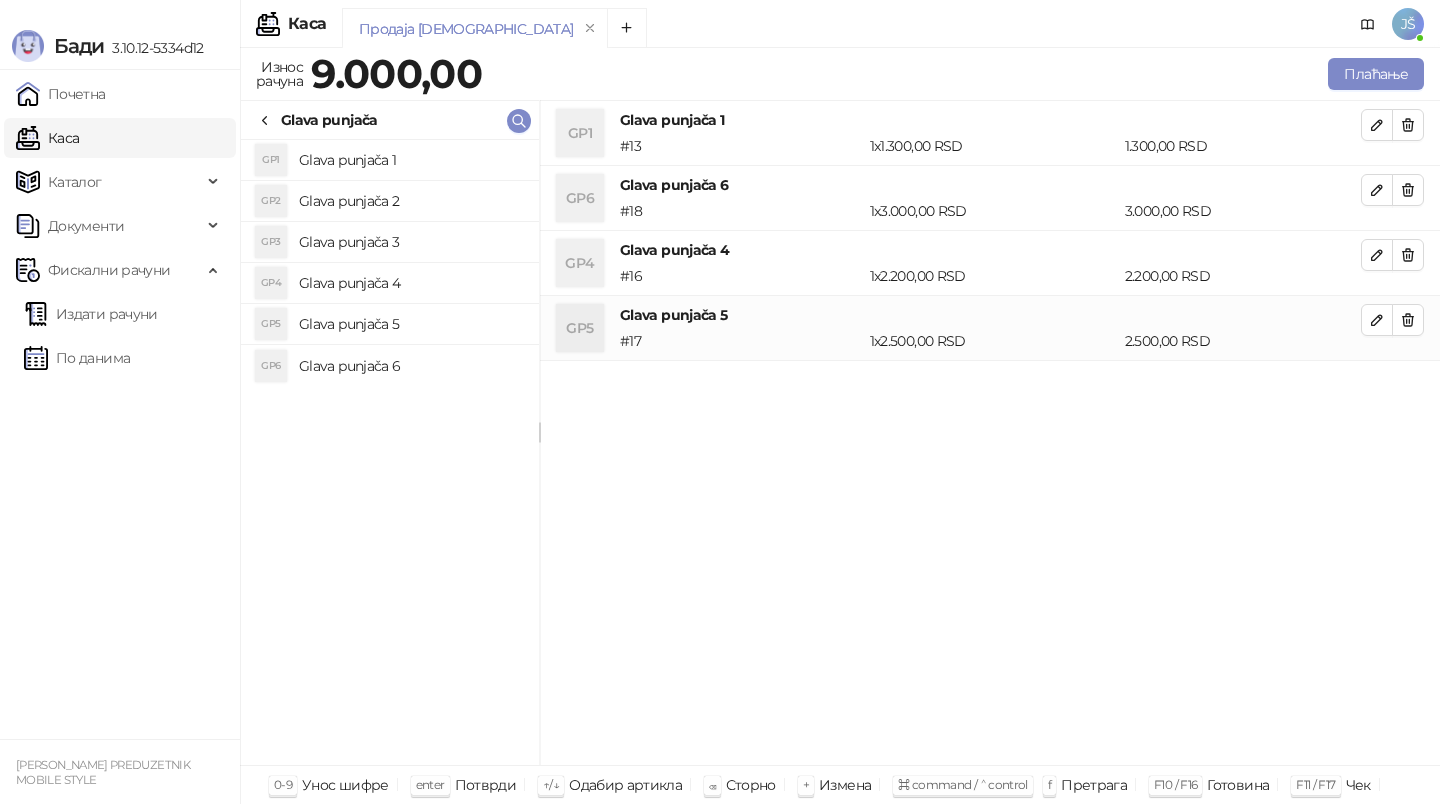 click on "Glava punjača 2" at bounding box center [411, 201] 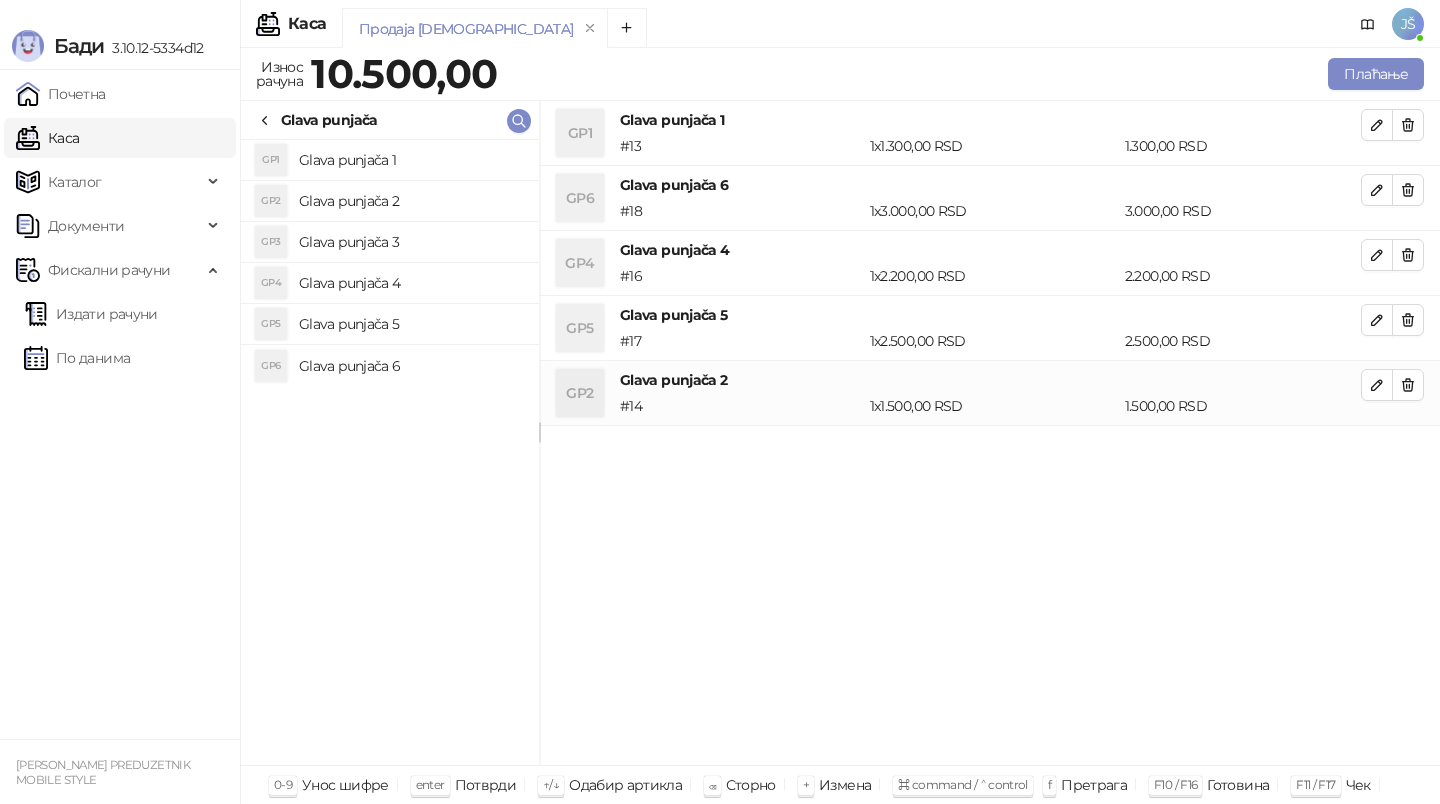 click on "Glava punjača 3" at bounding box center (411, 242) 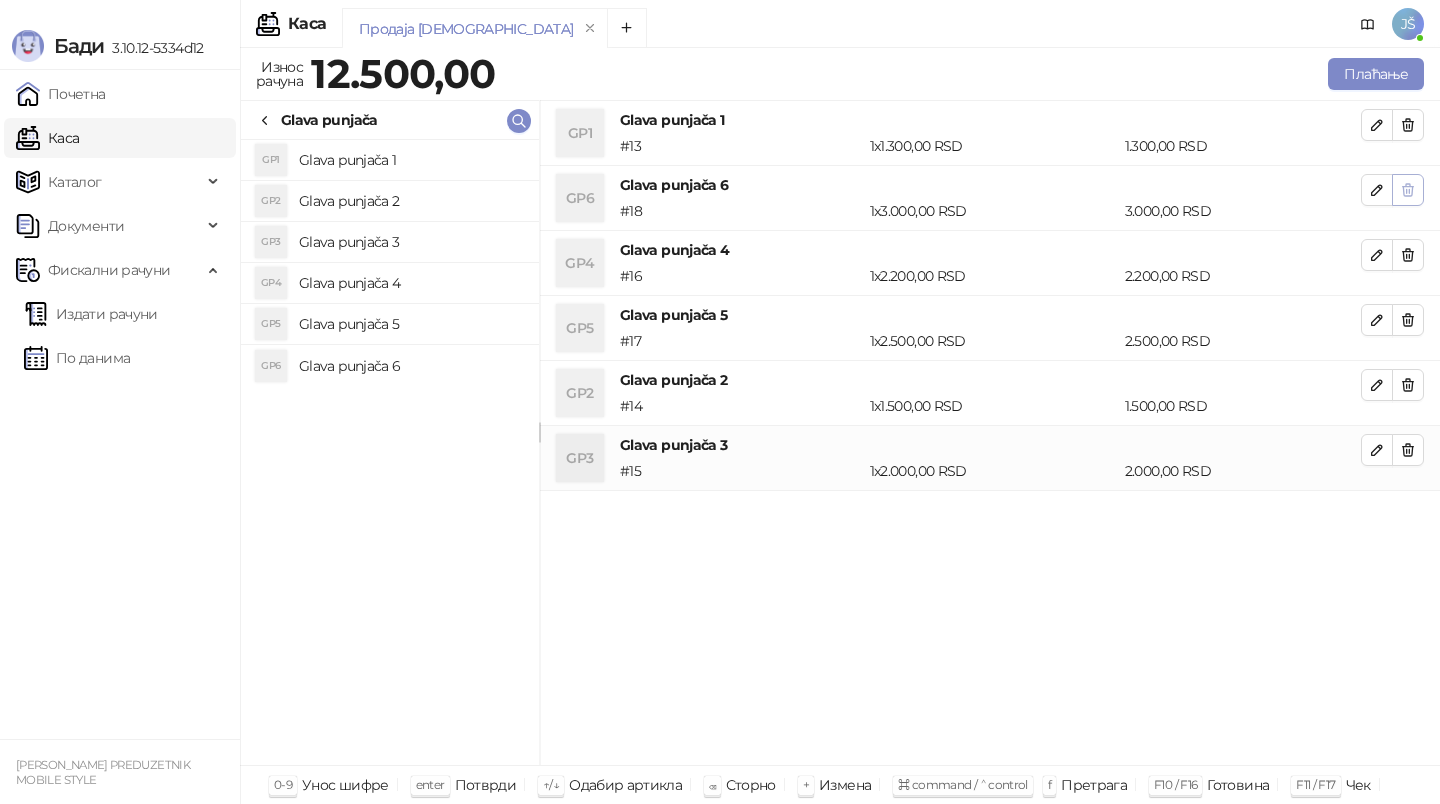 click 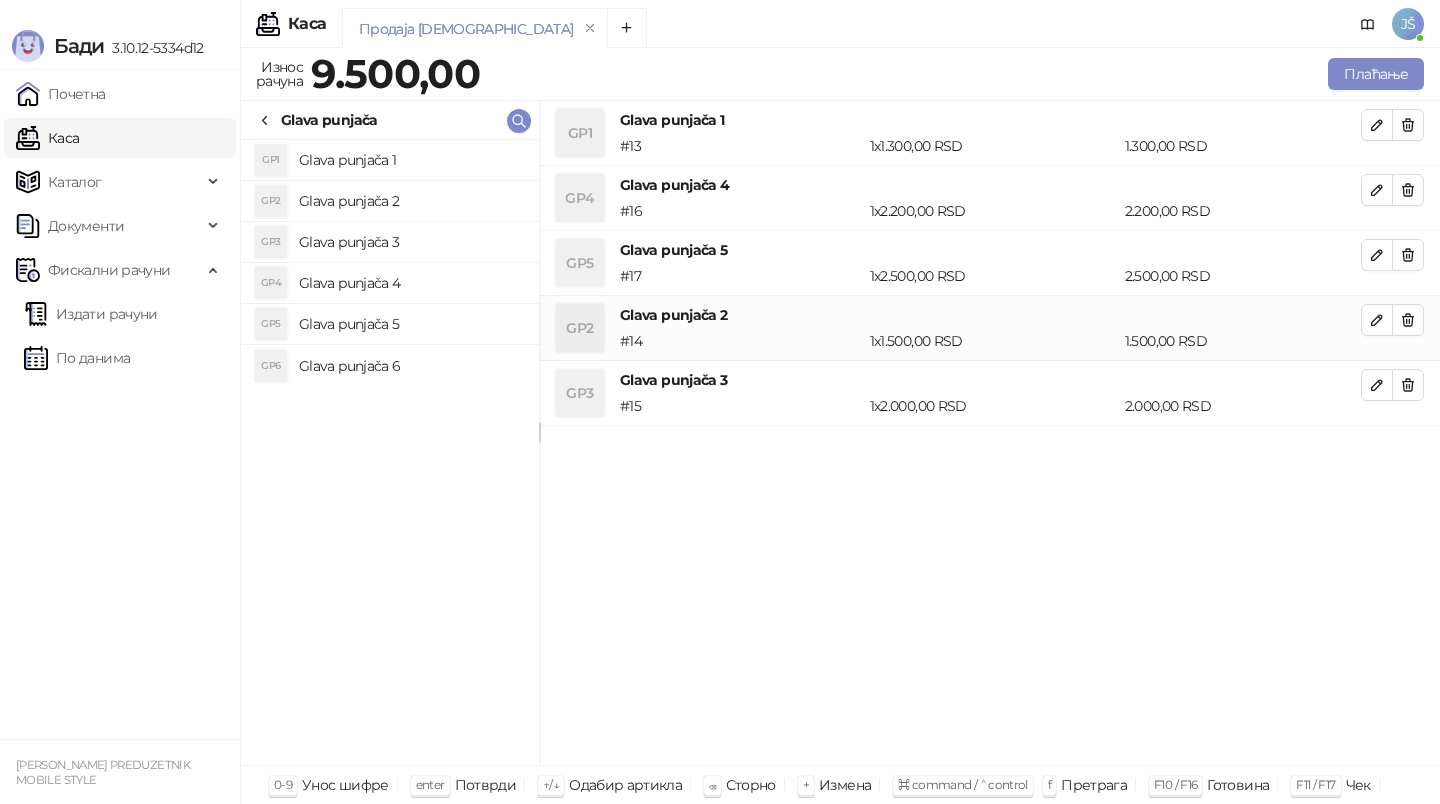 click 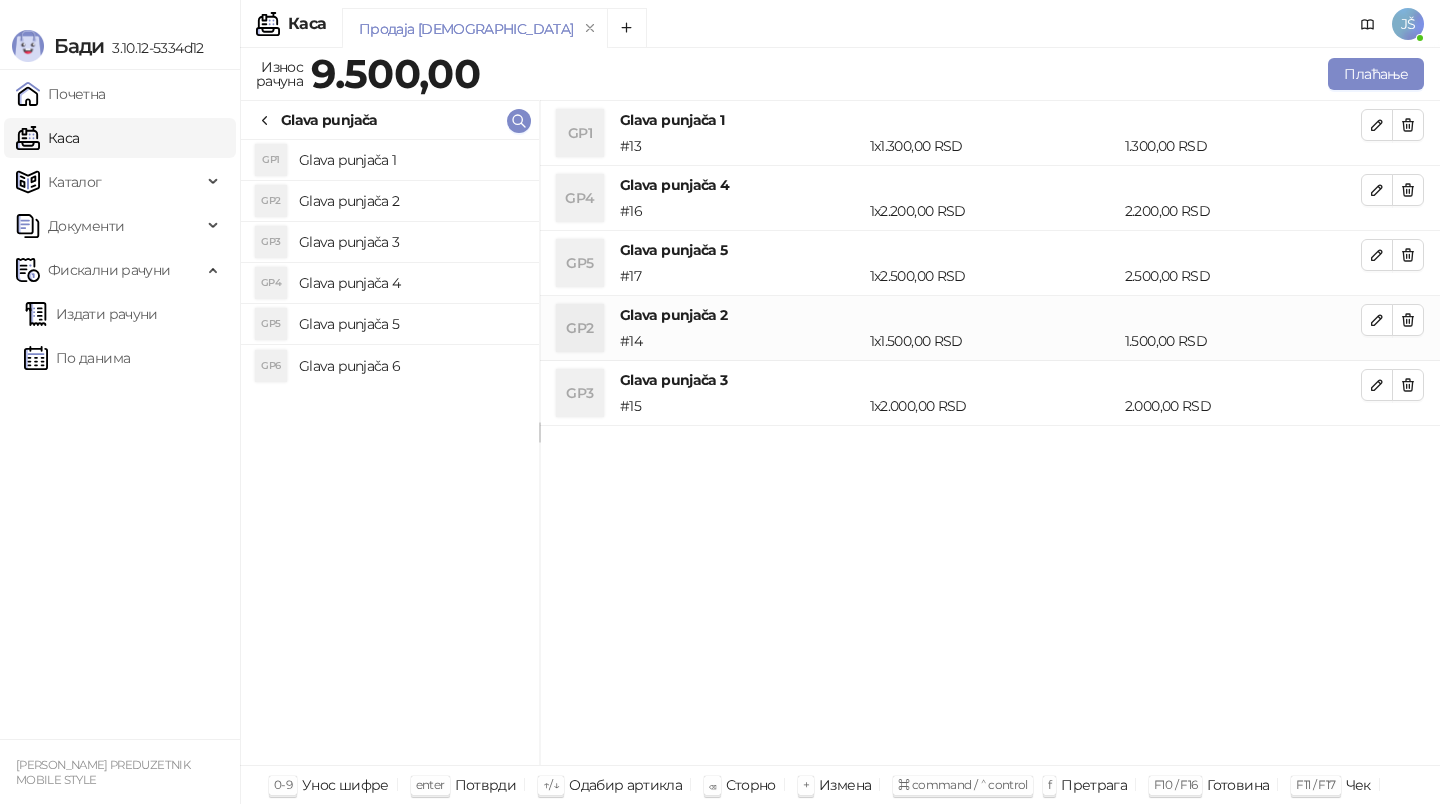 click 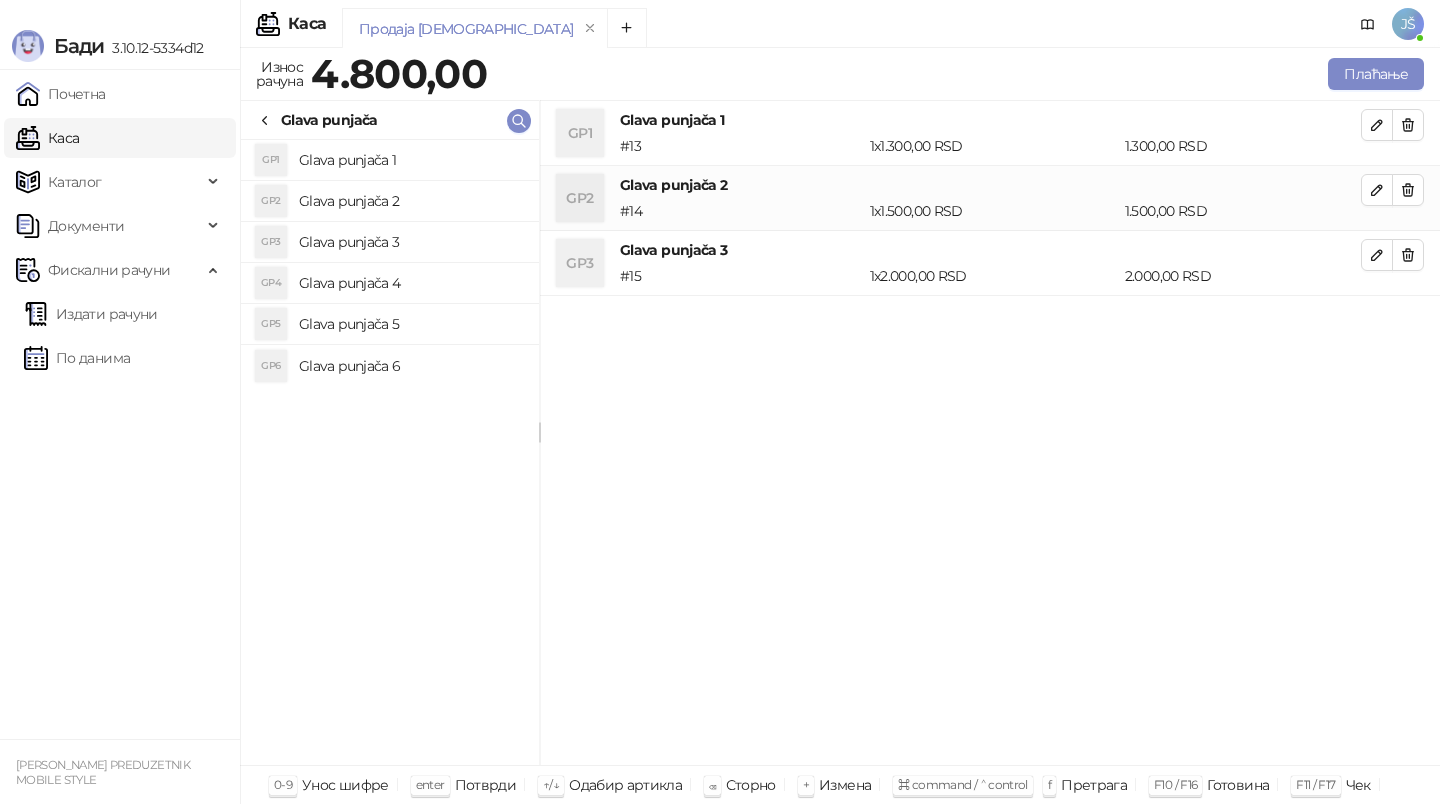 click 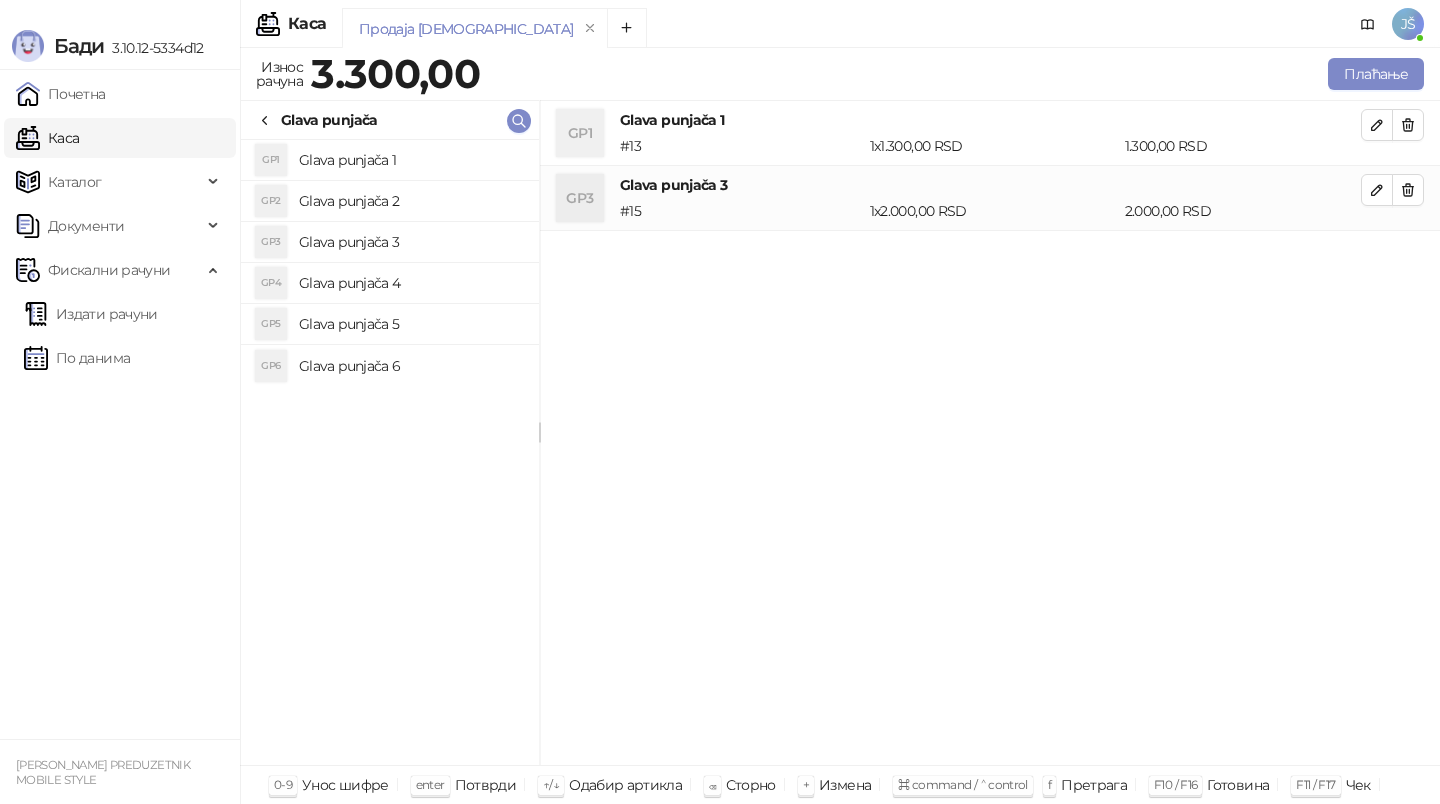 click 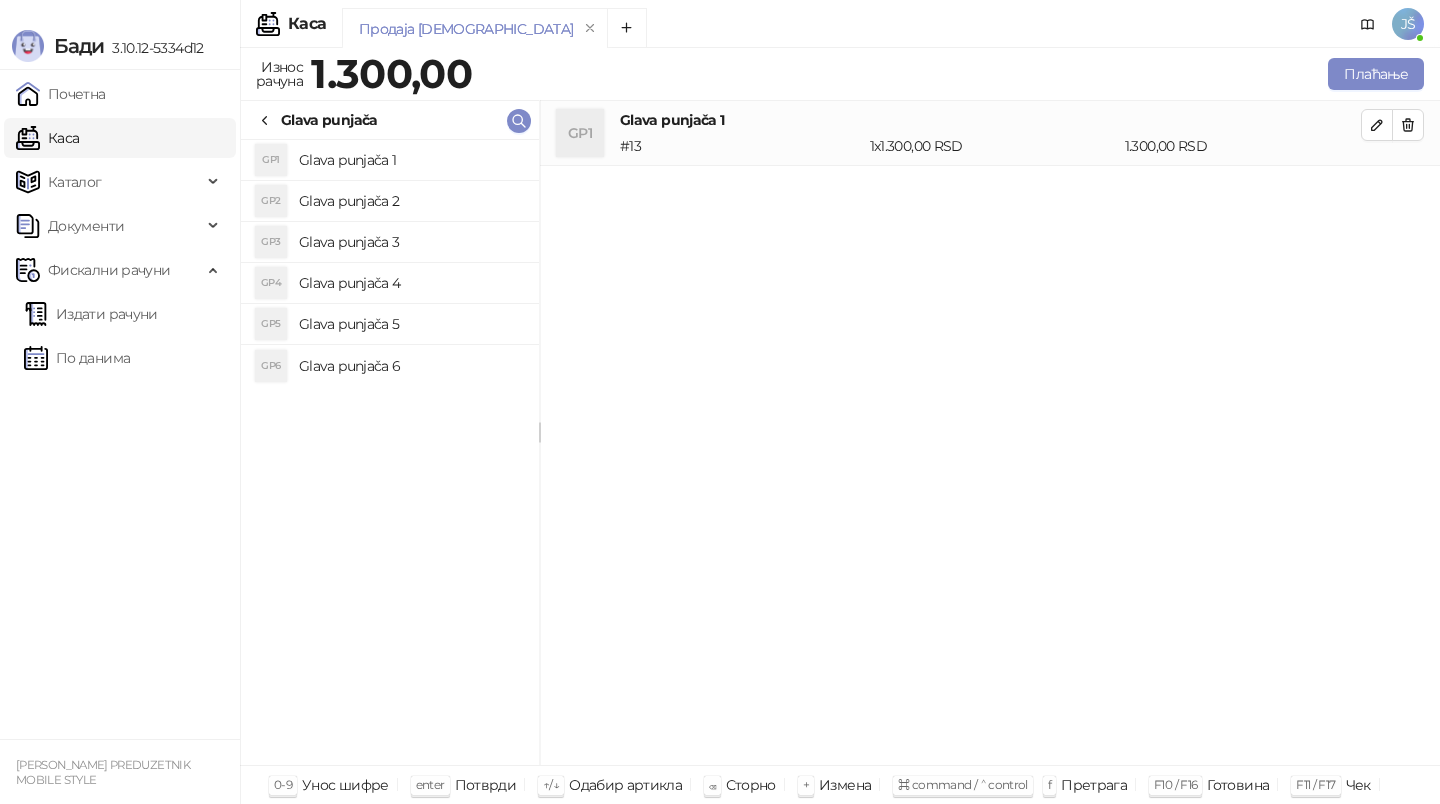 click on "1.300,00 RSD" at bounding box center [1243, 146] 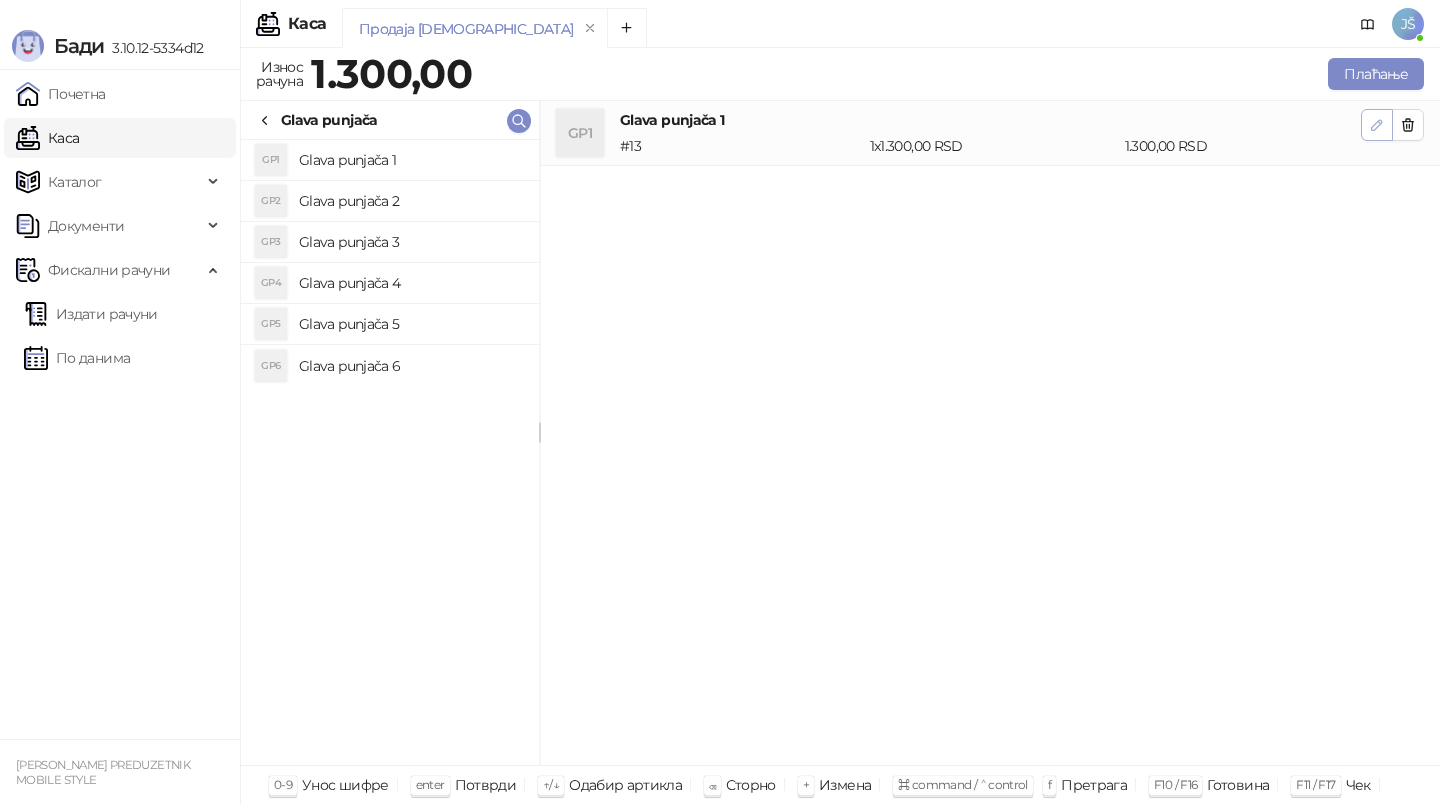 click 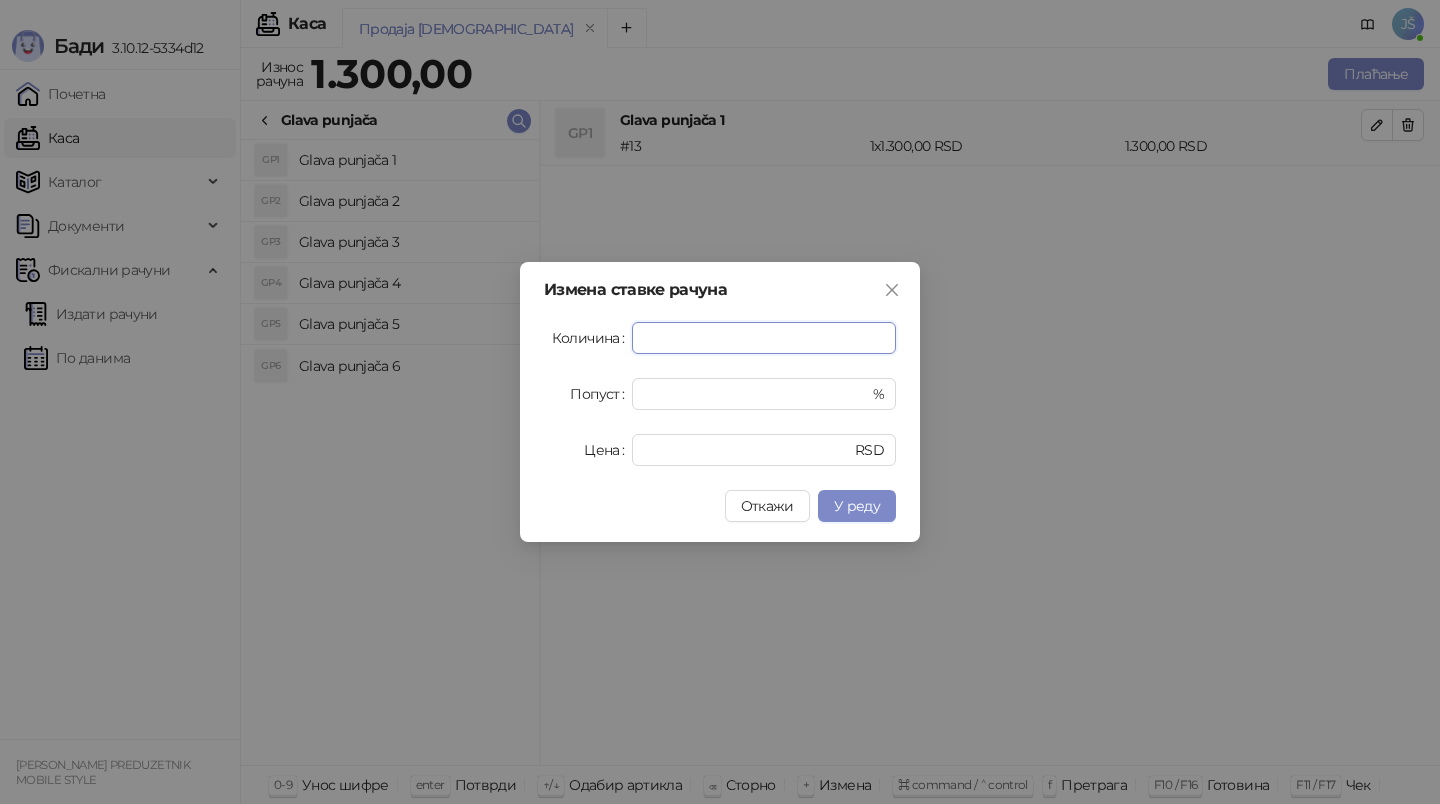 type on "****" 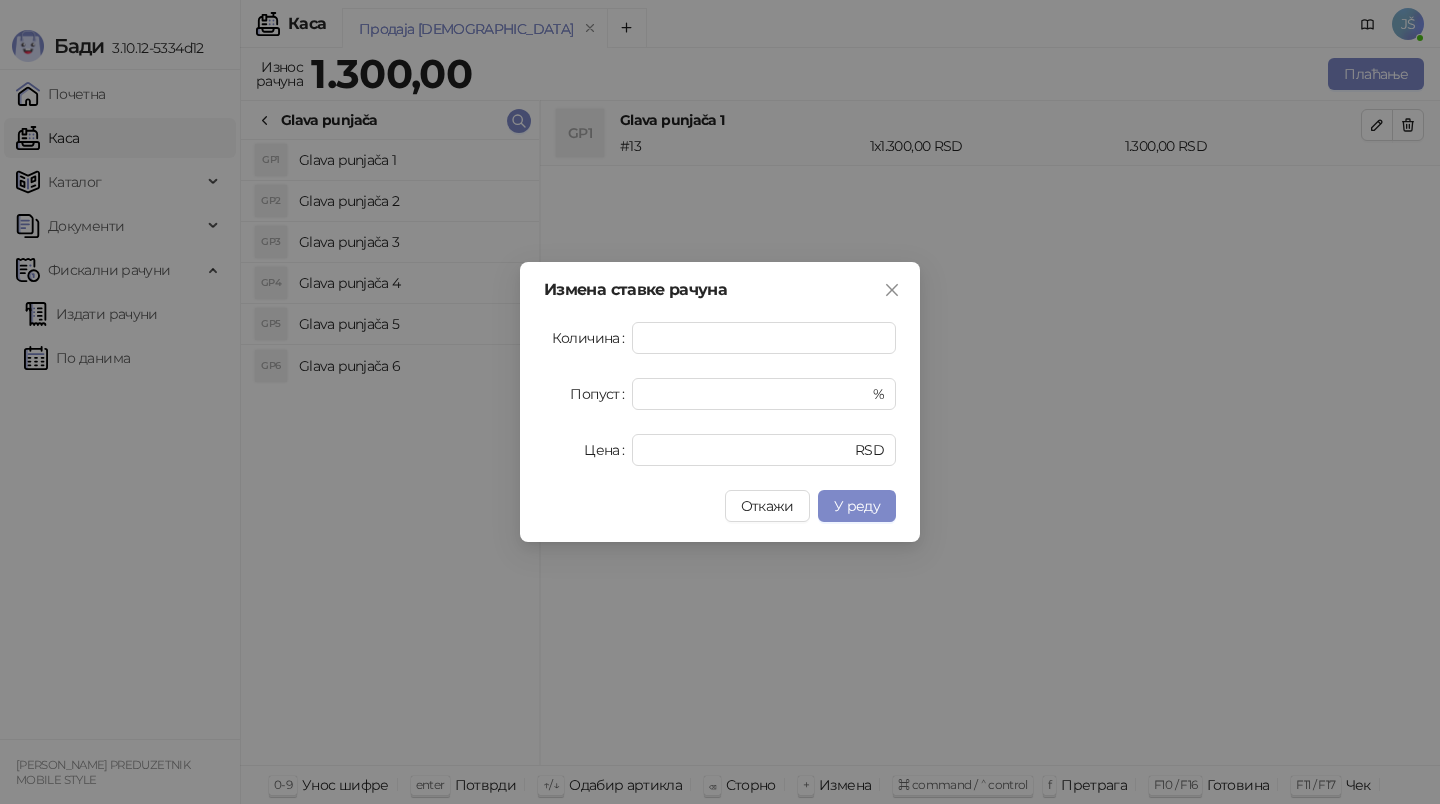 click on "Измена ставке рачуна Количина **** Попуст * % Цена **** RSD Откажи У реду" at bounding box center [720, 402] 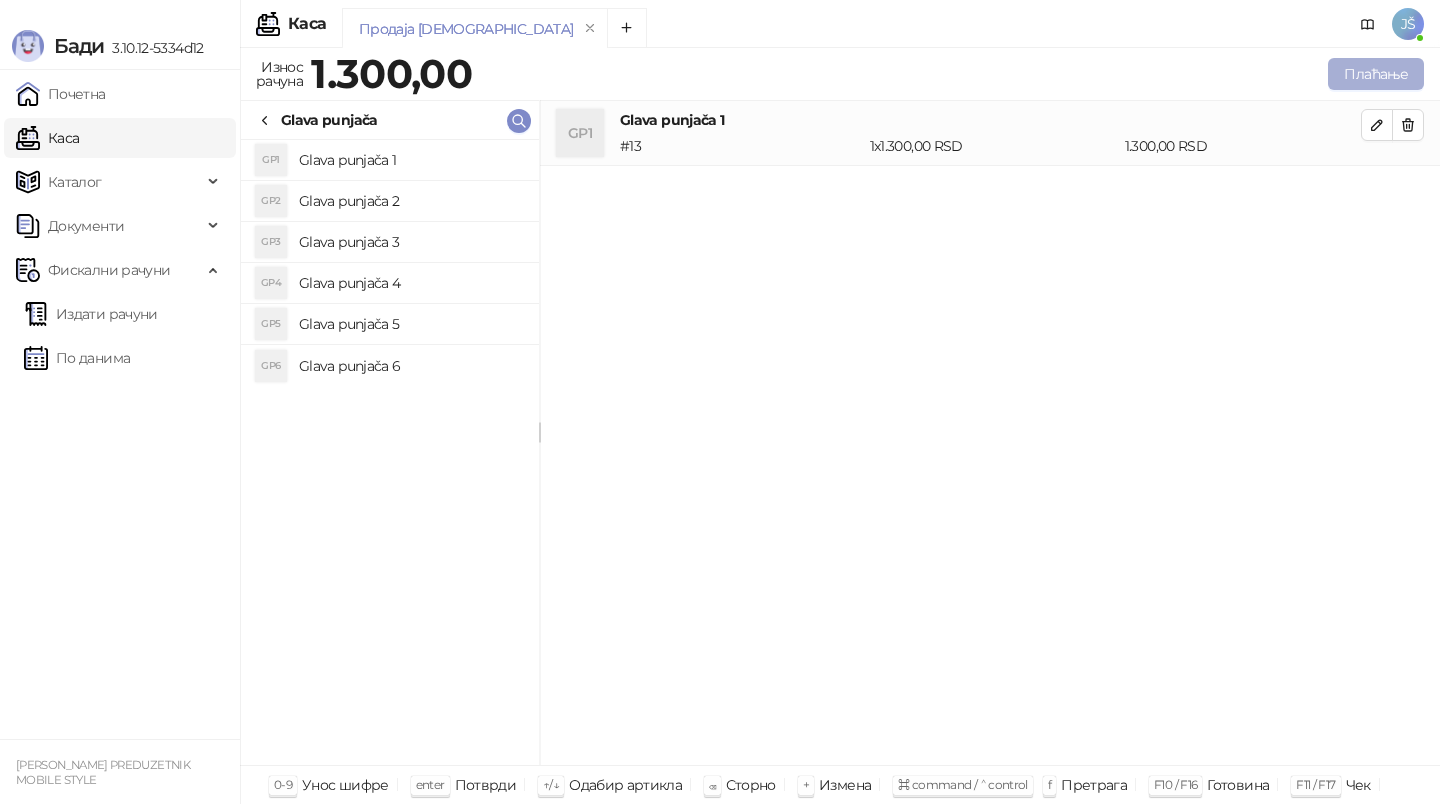 click on "Плаћање" at bounding box center [1376, 74] 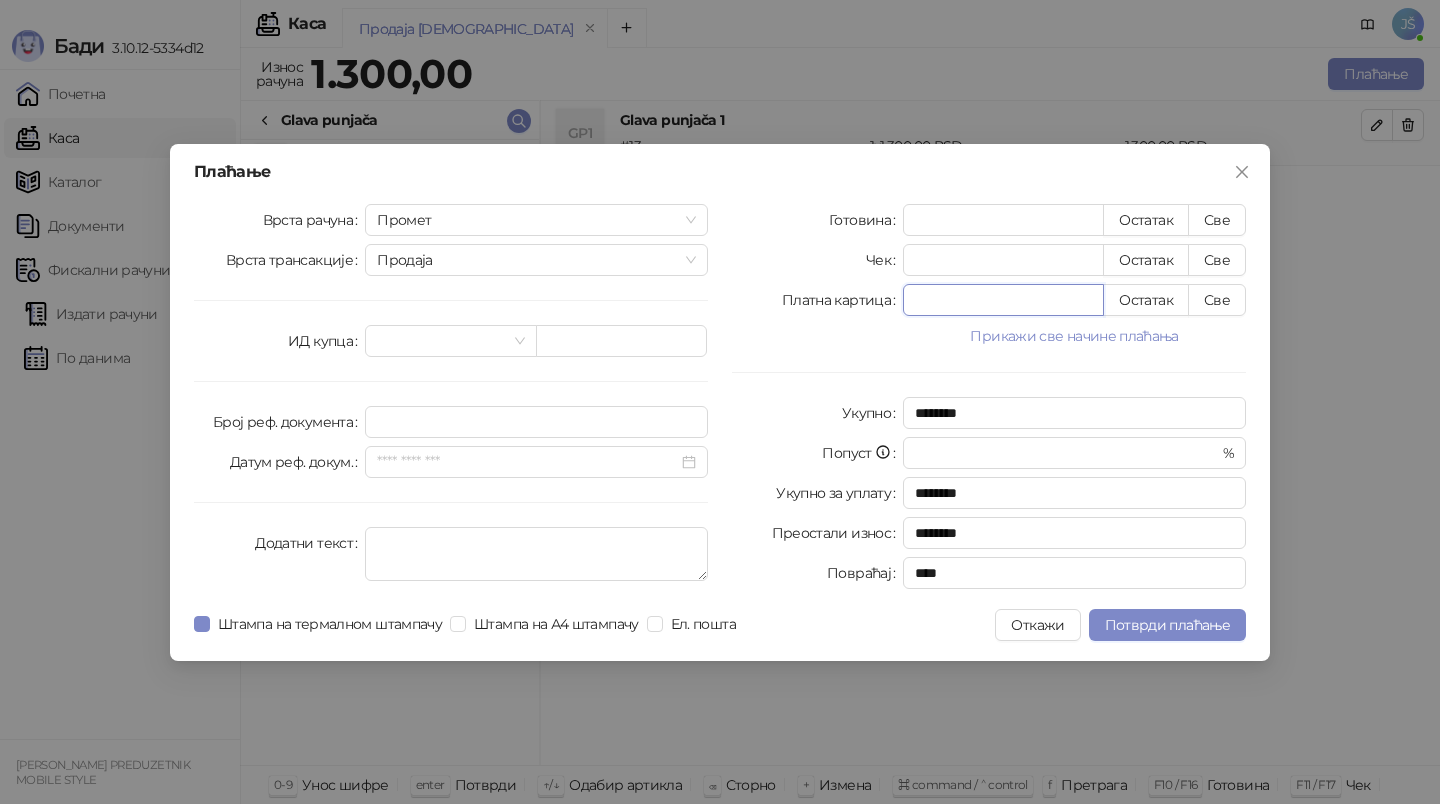 click on "*" at bounding box center [1003, 300] 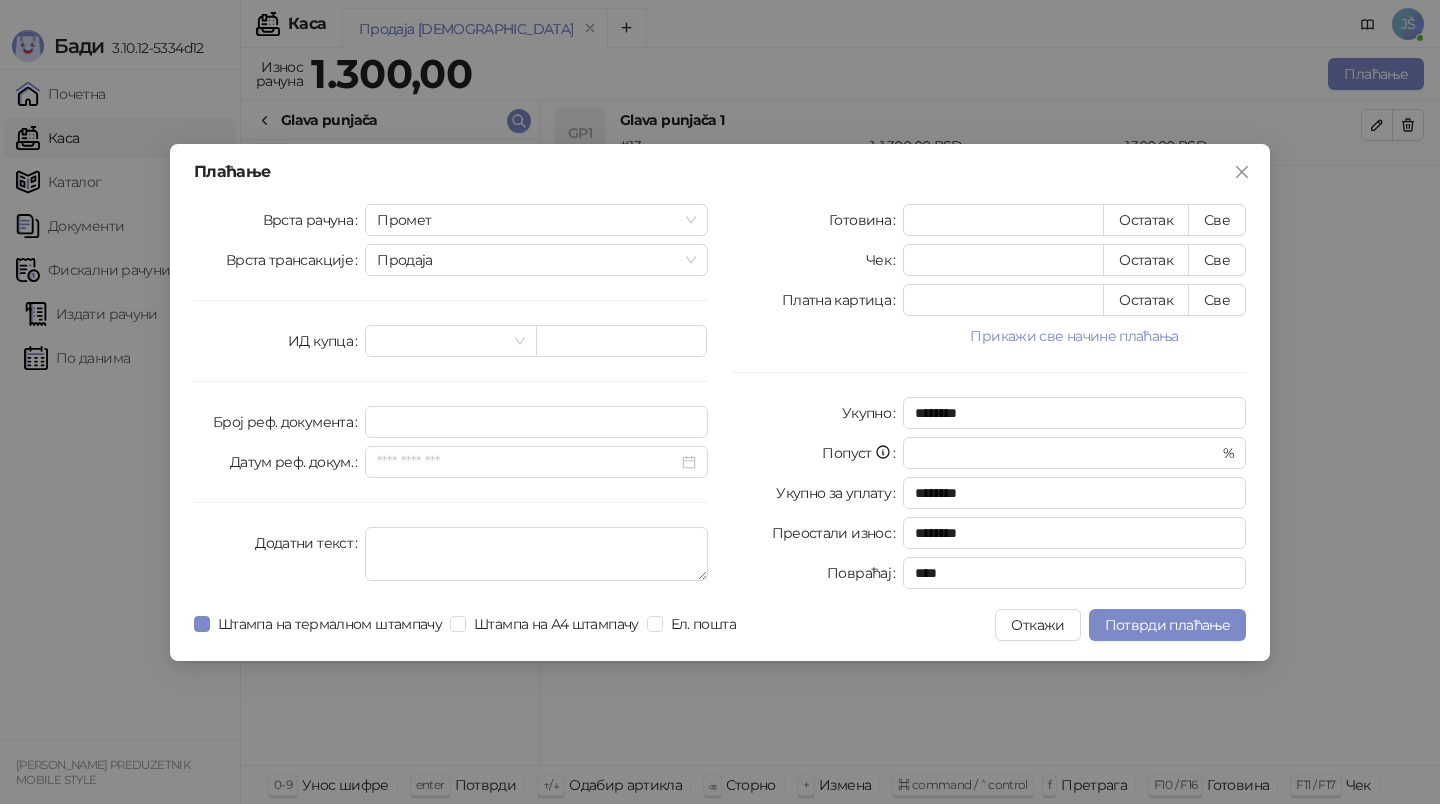 click on "Готовина * Остатак Све Чек * Остатак Све Платна картица * Остатак Све Прикажи све начине плаћања Пренос на рачун * Остатак Све Ваучер * Остатак Све Инстант плаћање * Остатак Све Друго безготовинско * Остатак Све Укупно ******** Попуст   * % Укупно за уплату ******** Преостали износ ******** Повраћај ****" at bounding box center (989, 400) 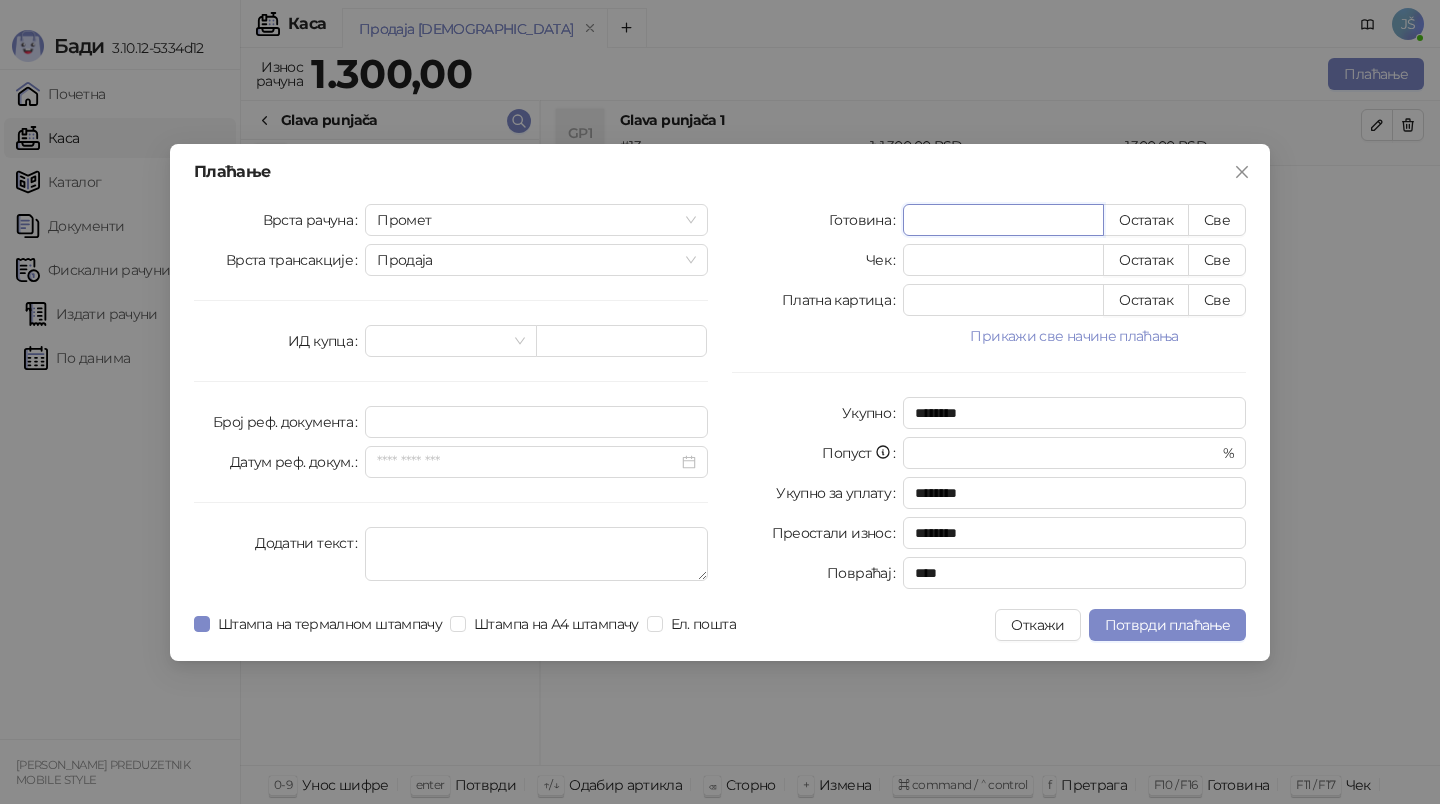 click on "*" at bounding box center (1003, 220) 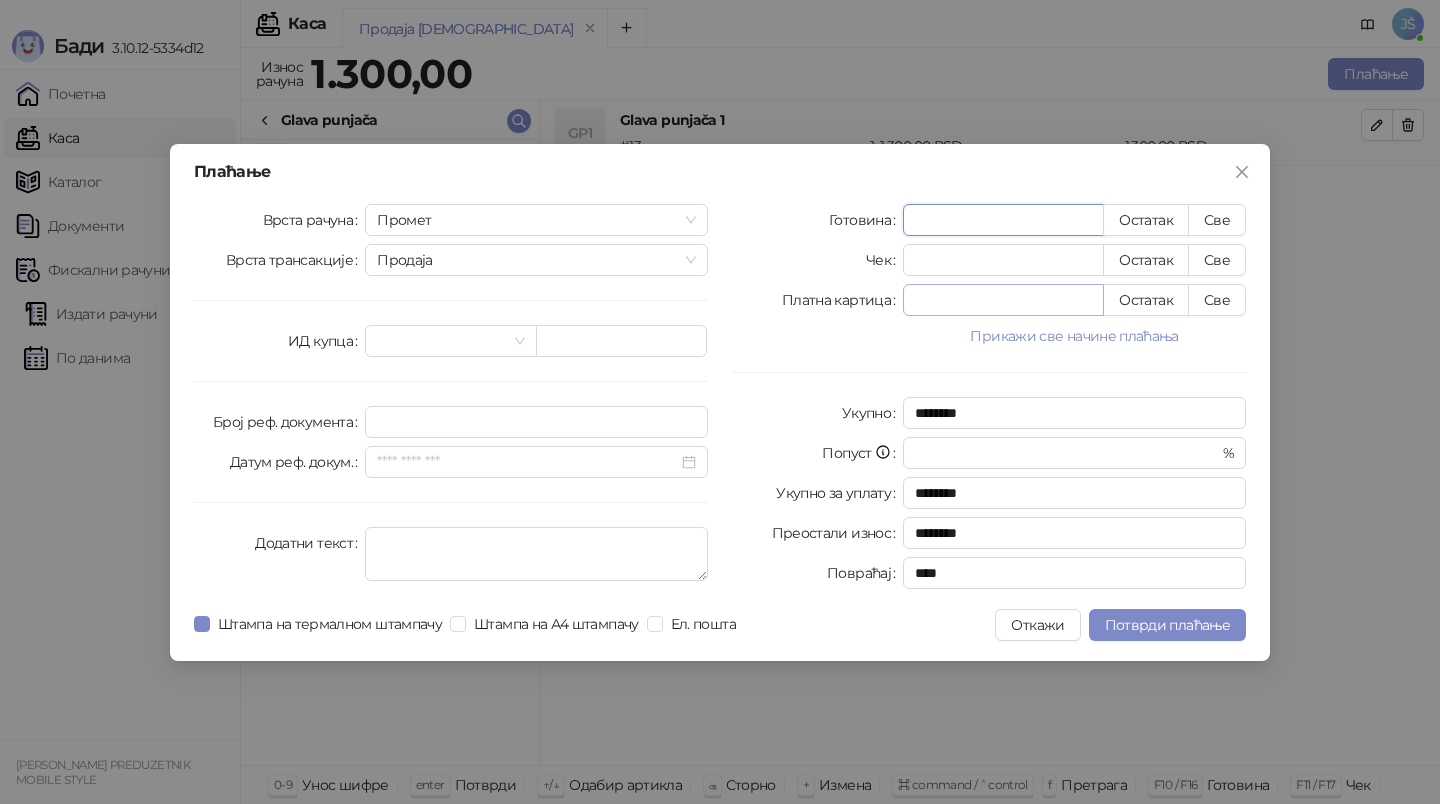 type on "***" 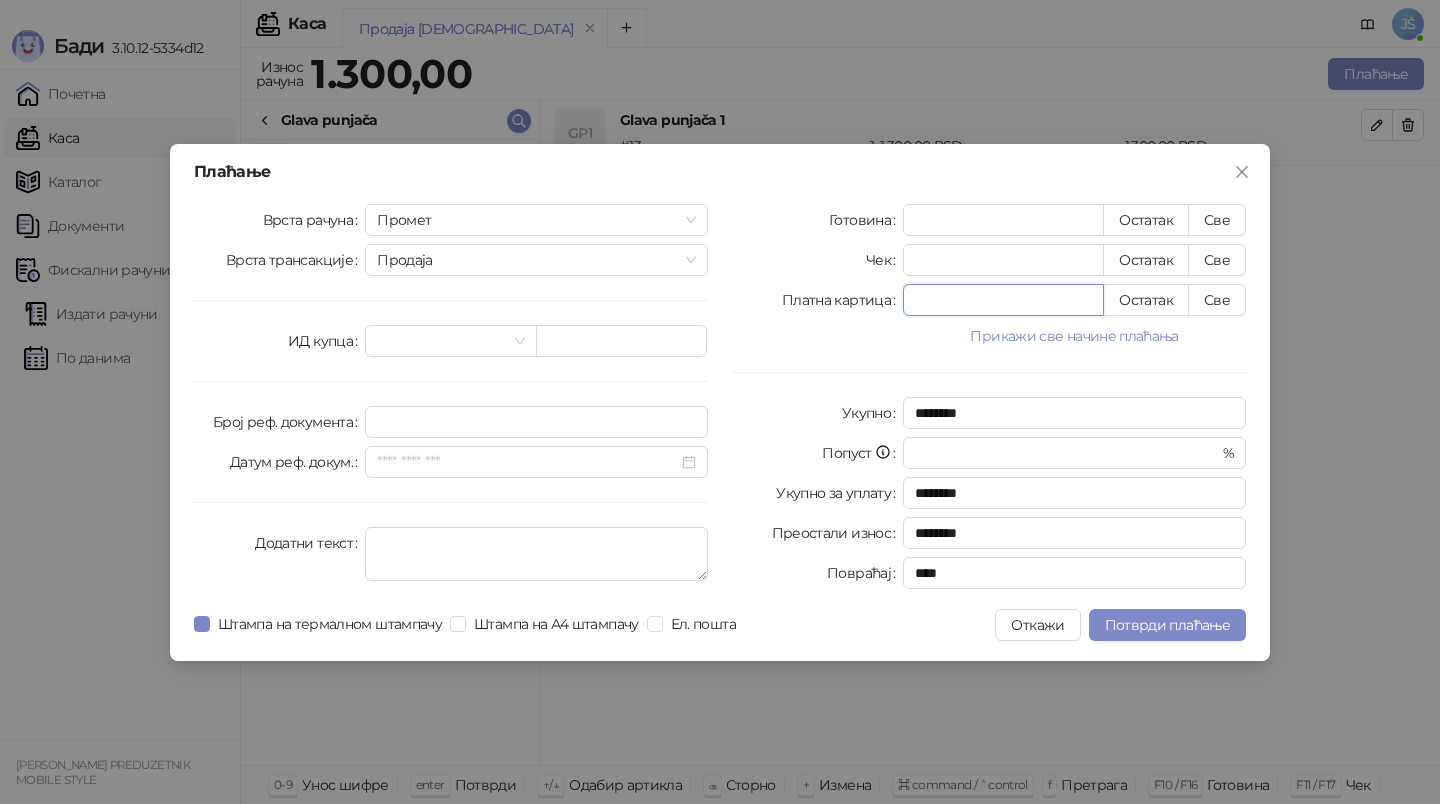click on "*" at bounding box center (1003, 300) 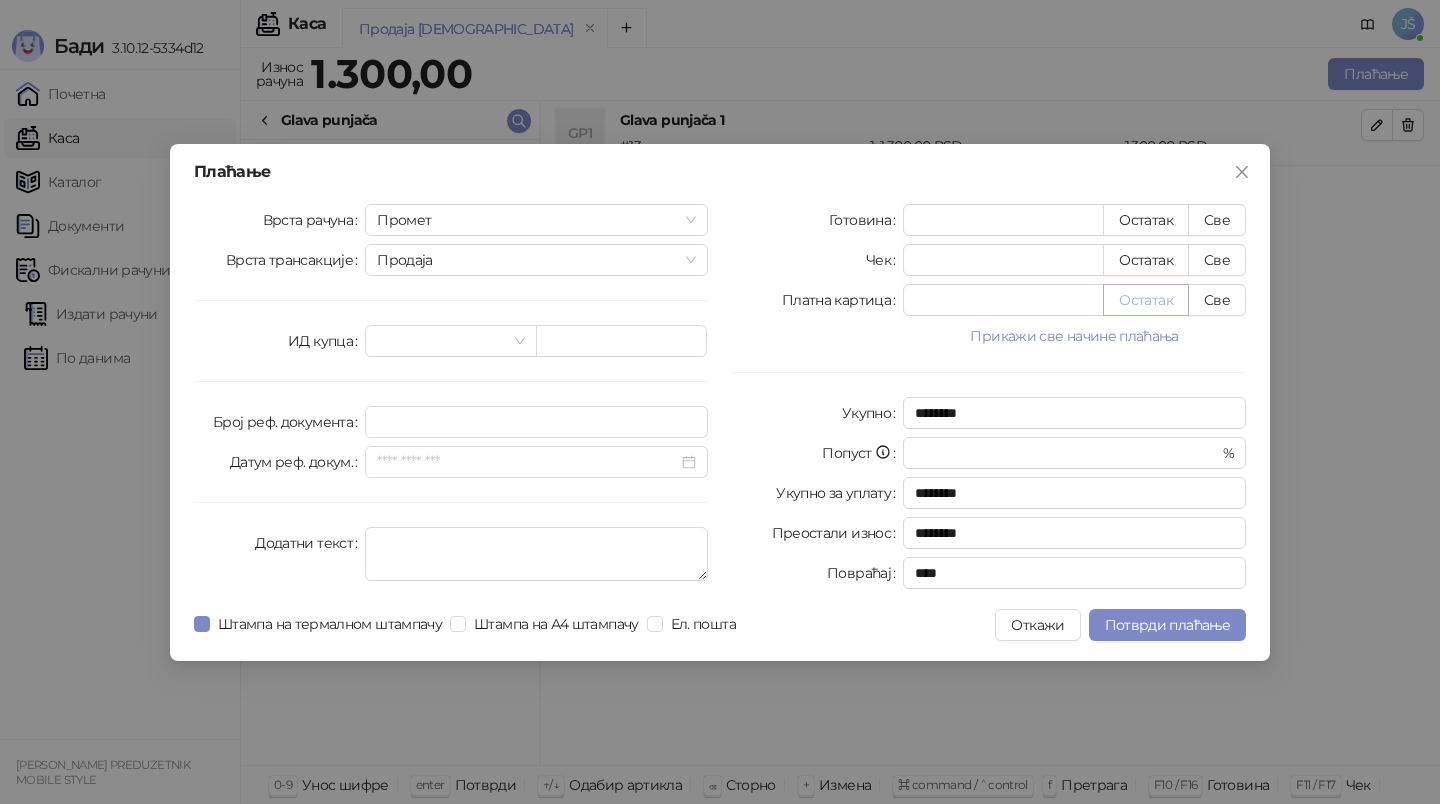 click on "Остатак" at bounding box center (1146, 300) 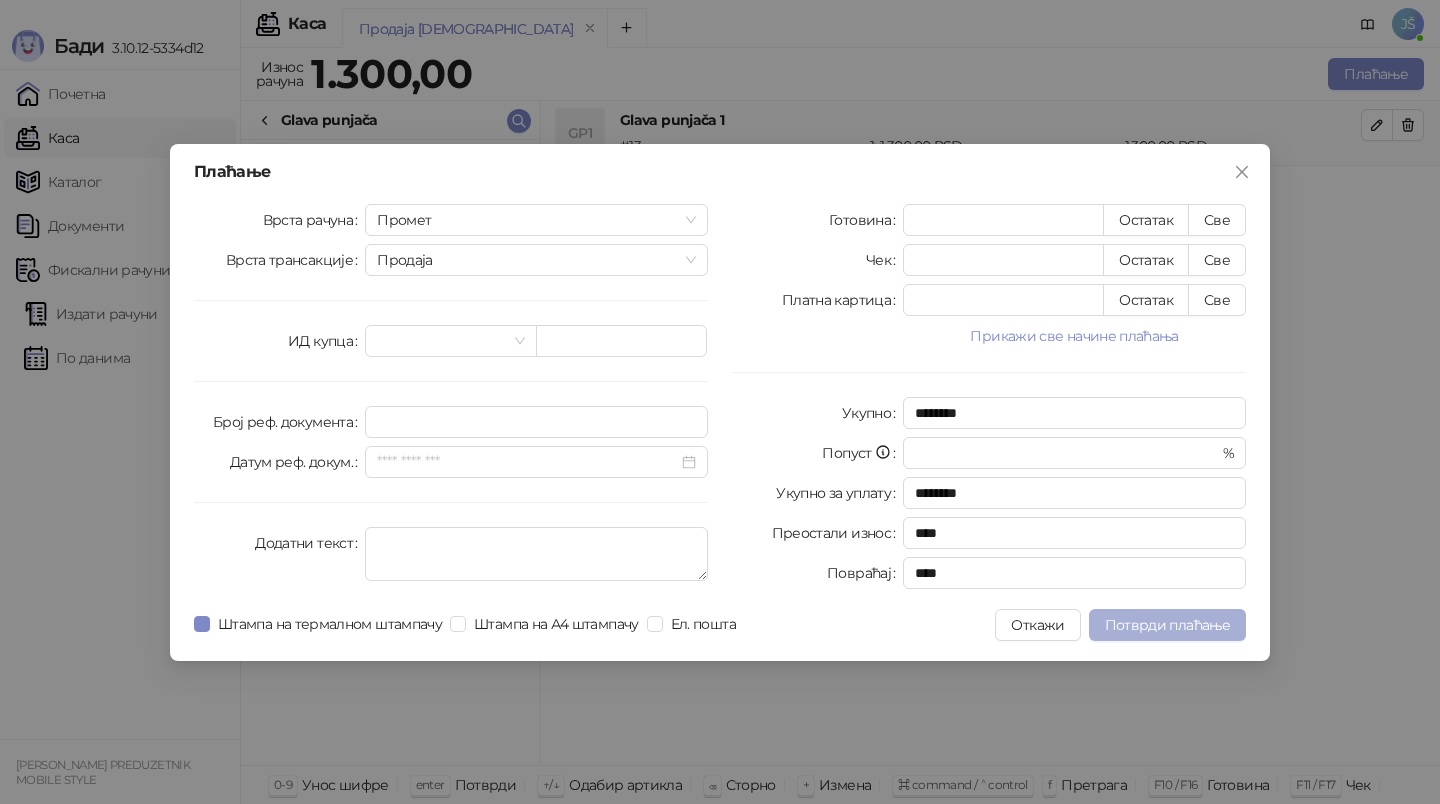 click on "Потврди плаћање" at bounding box center [1167, 625] 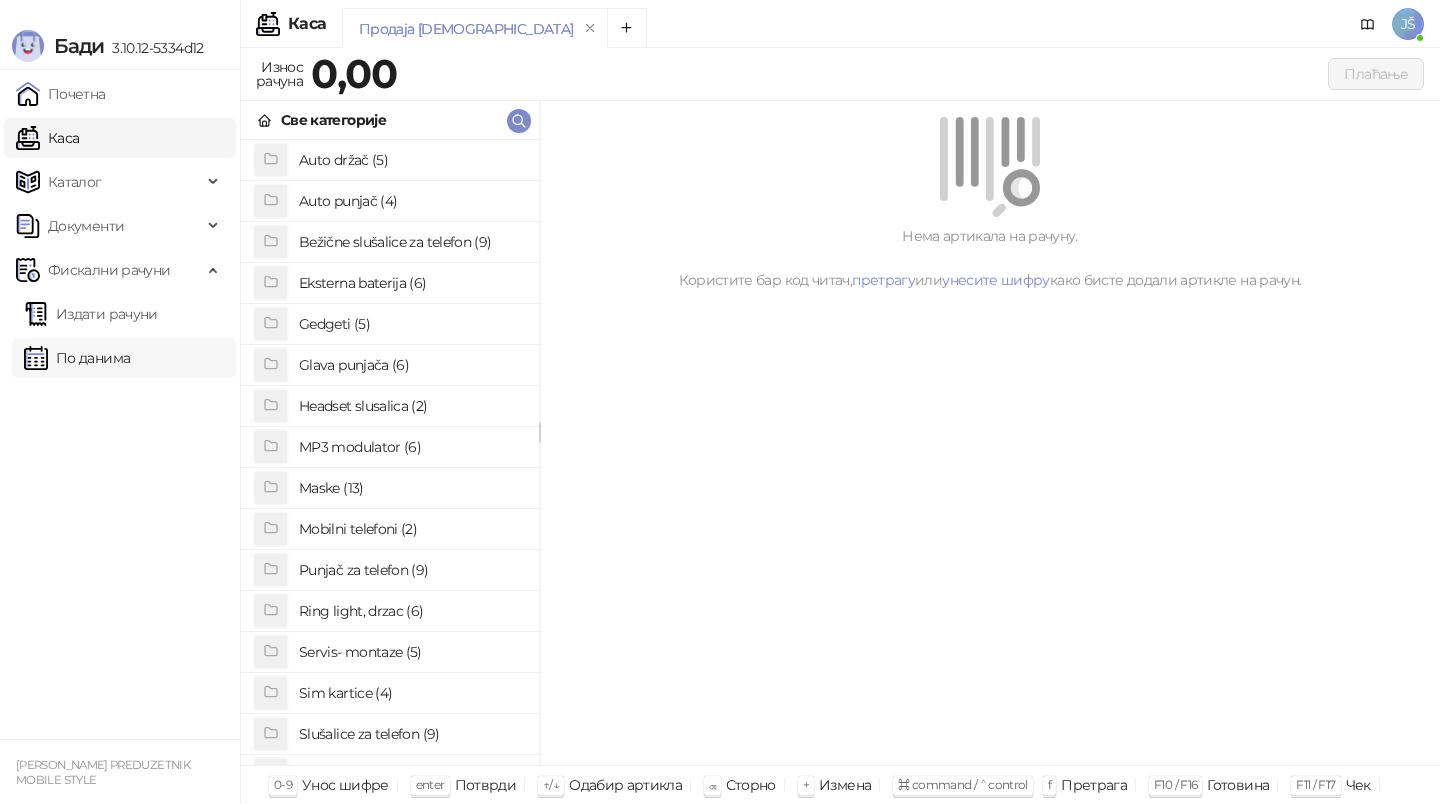 click on "По данима" at bounding box center [77, 358] 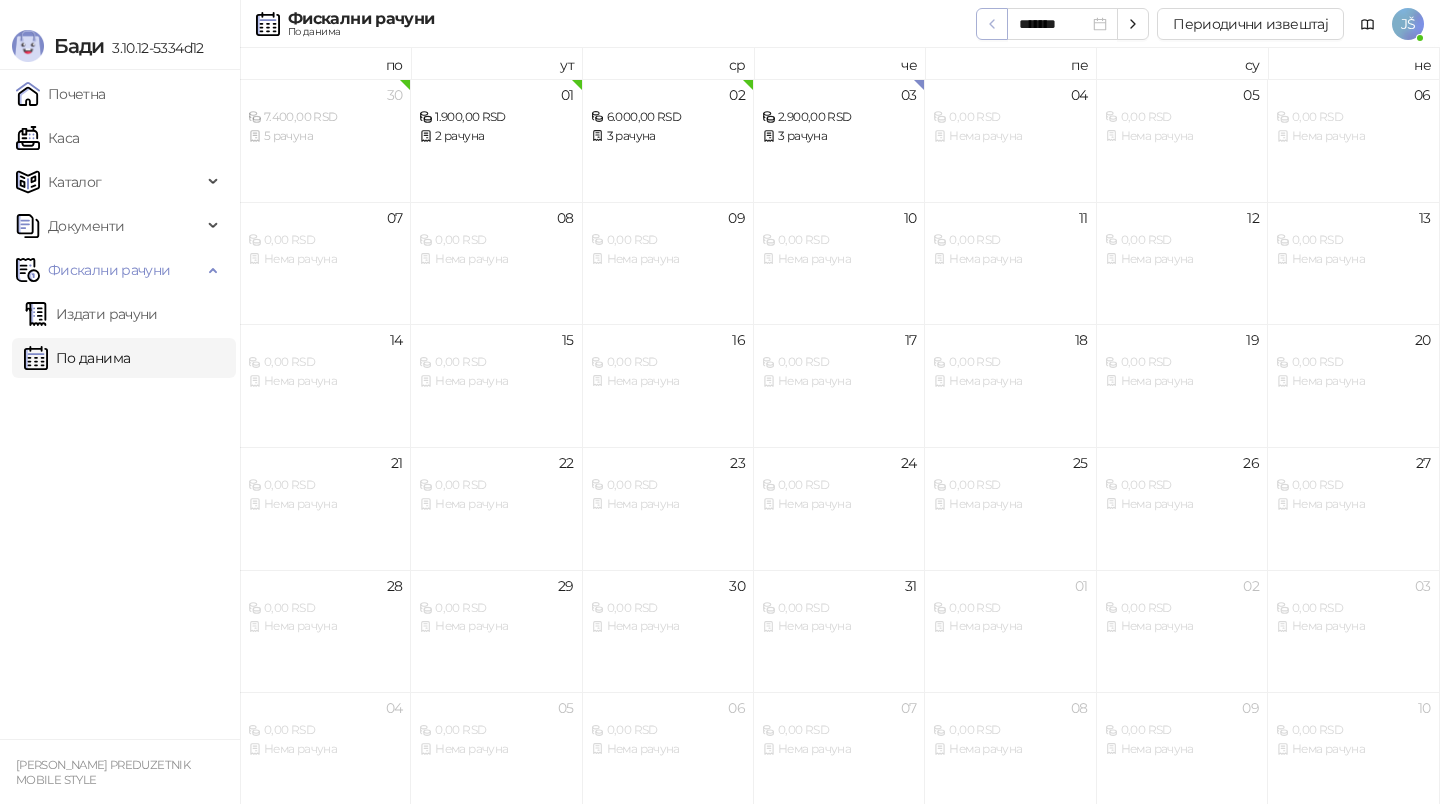 click 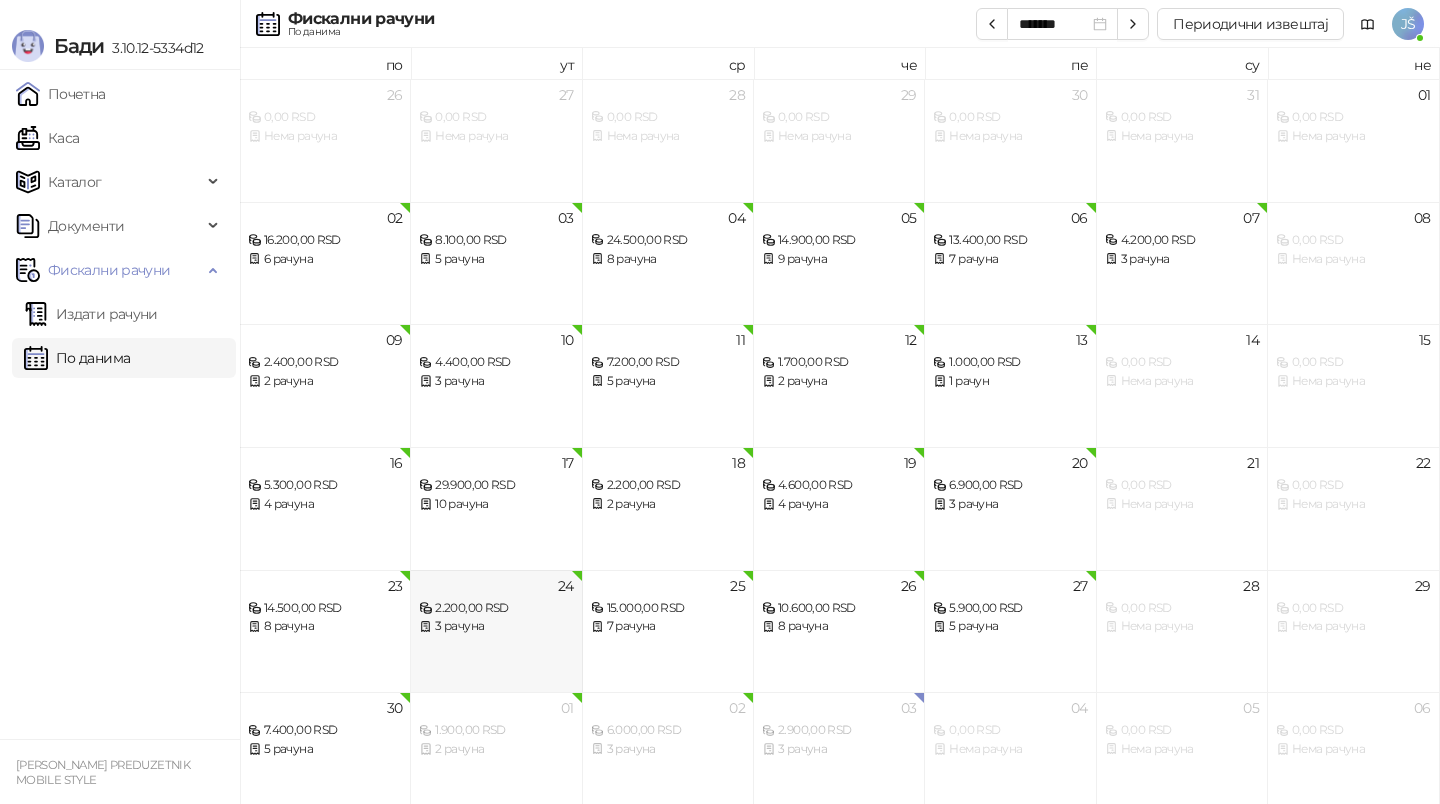 click on "2.200,00 RSD" at bounding box center (496, 608) 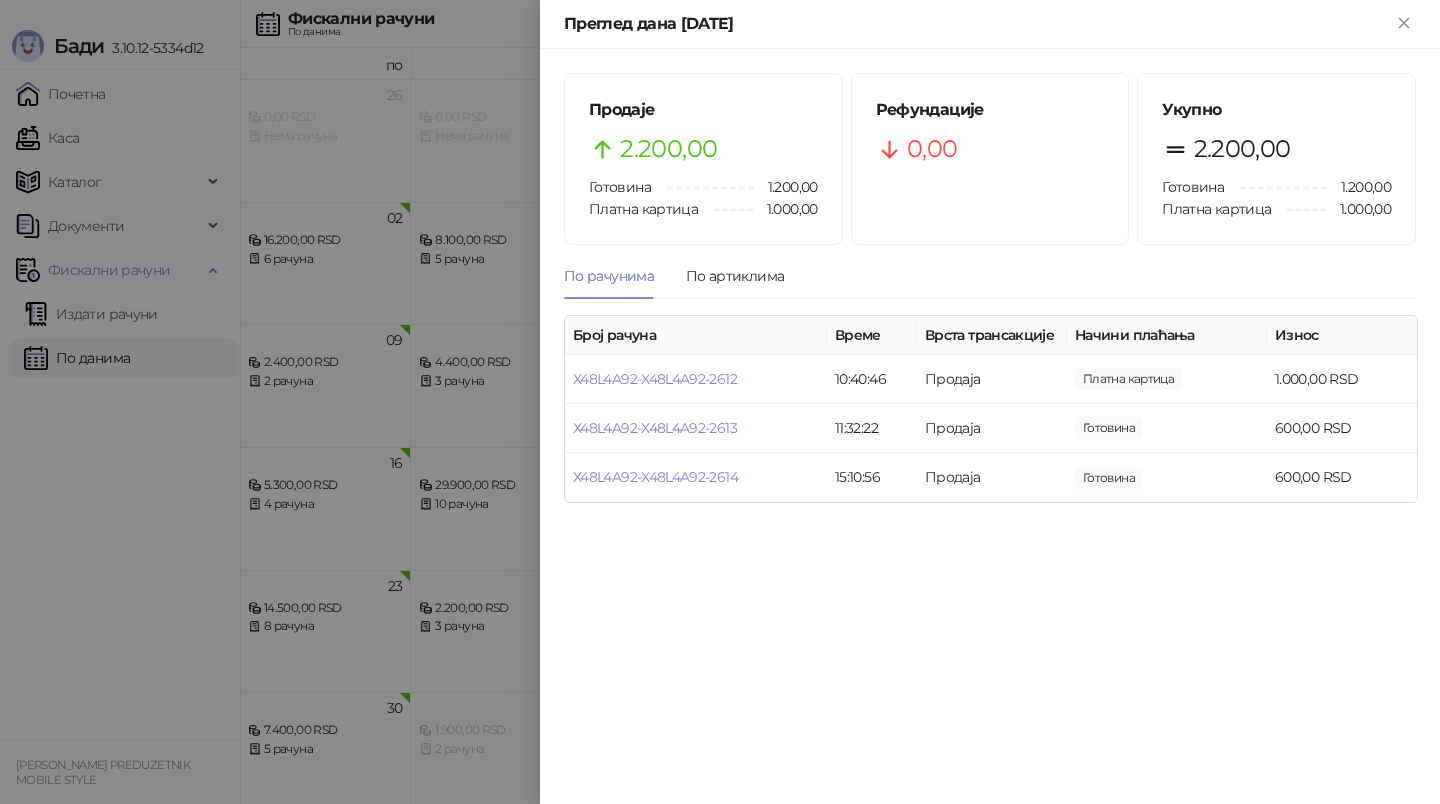 click at bounding box center [720, 402] 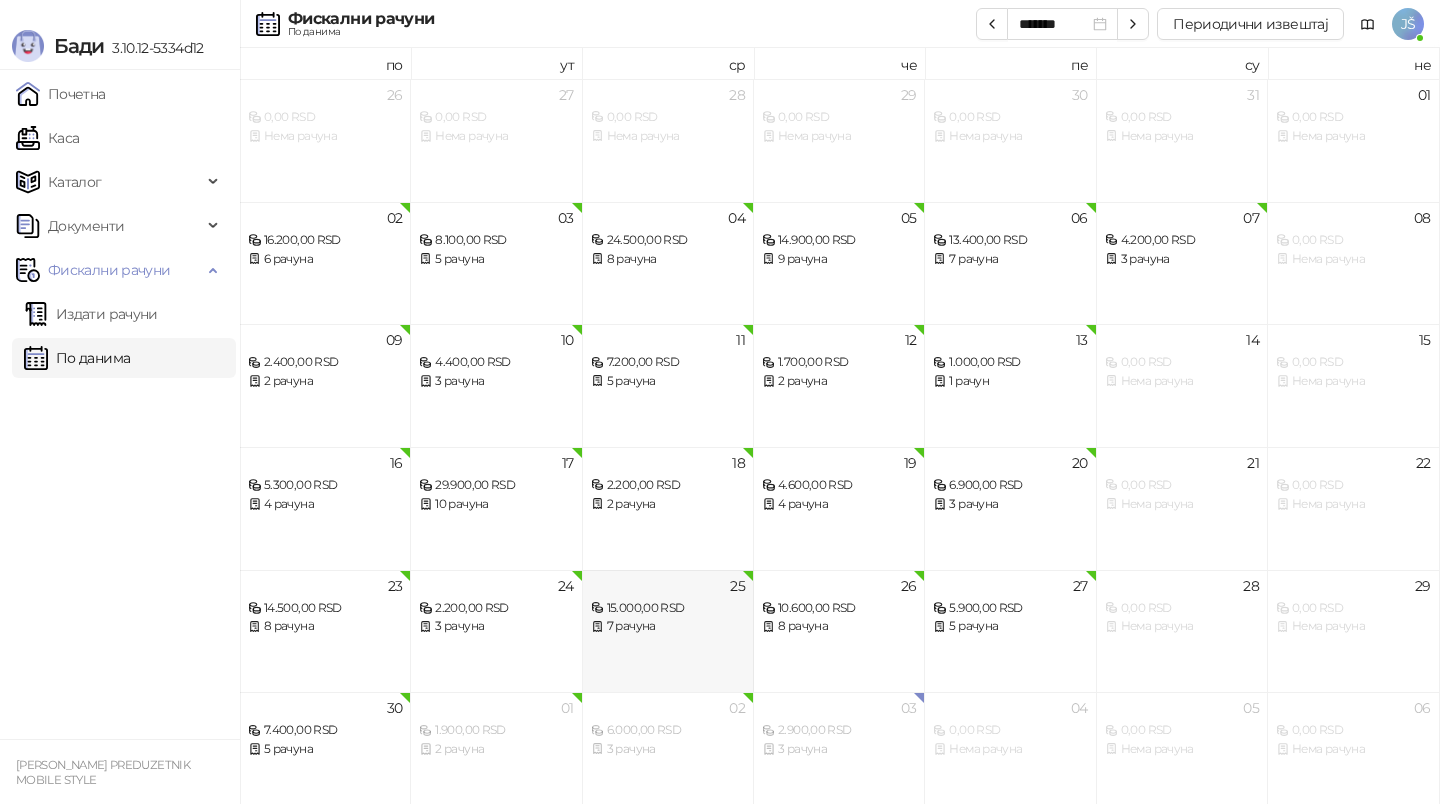 click on "25   15.000,00 RSD   7 рачуна" at bounding box center (668, 631) 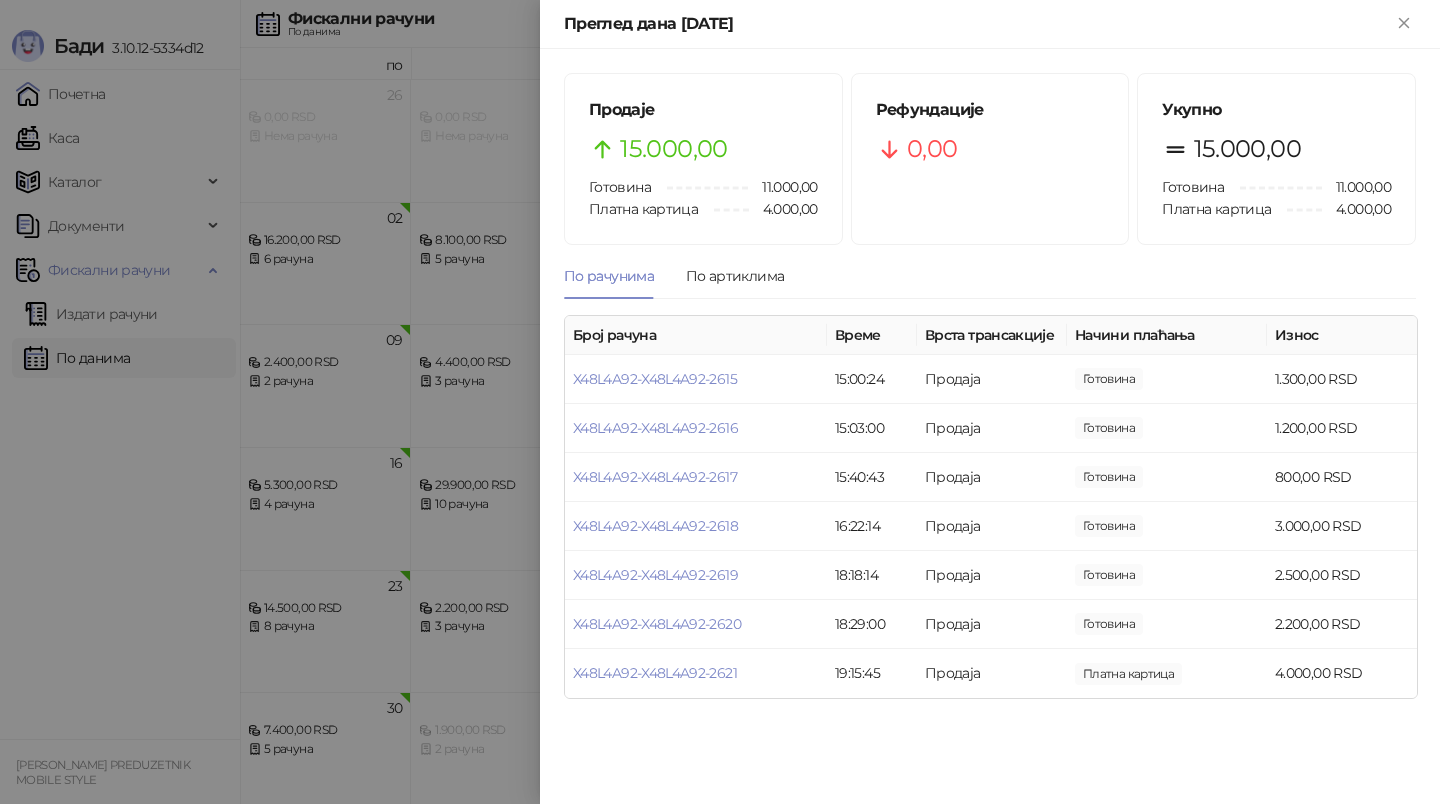 click at bounding box center (720, 402) 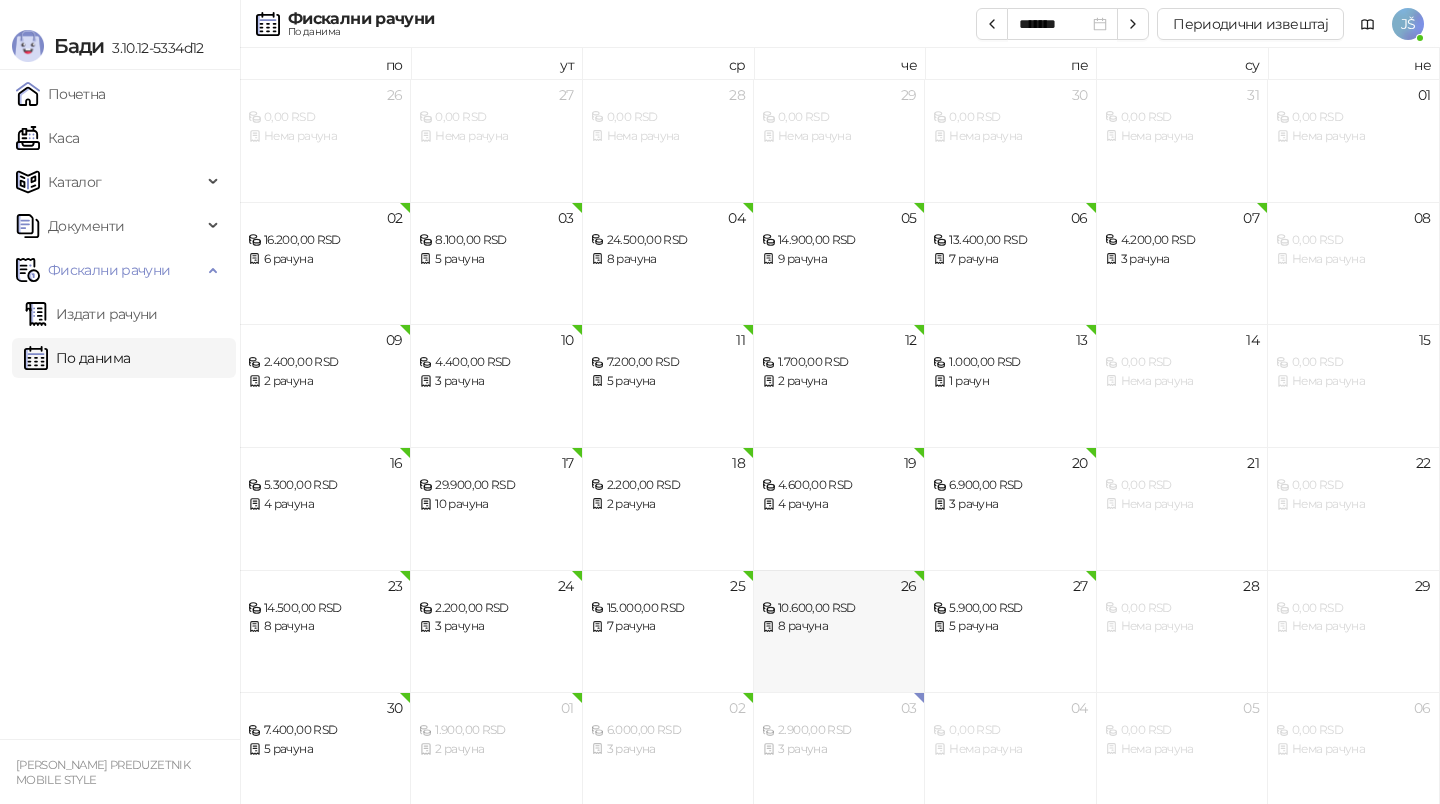 click on "10.600,00 RSD   8 рачуна" at bounding box center (839, 608) 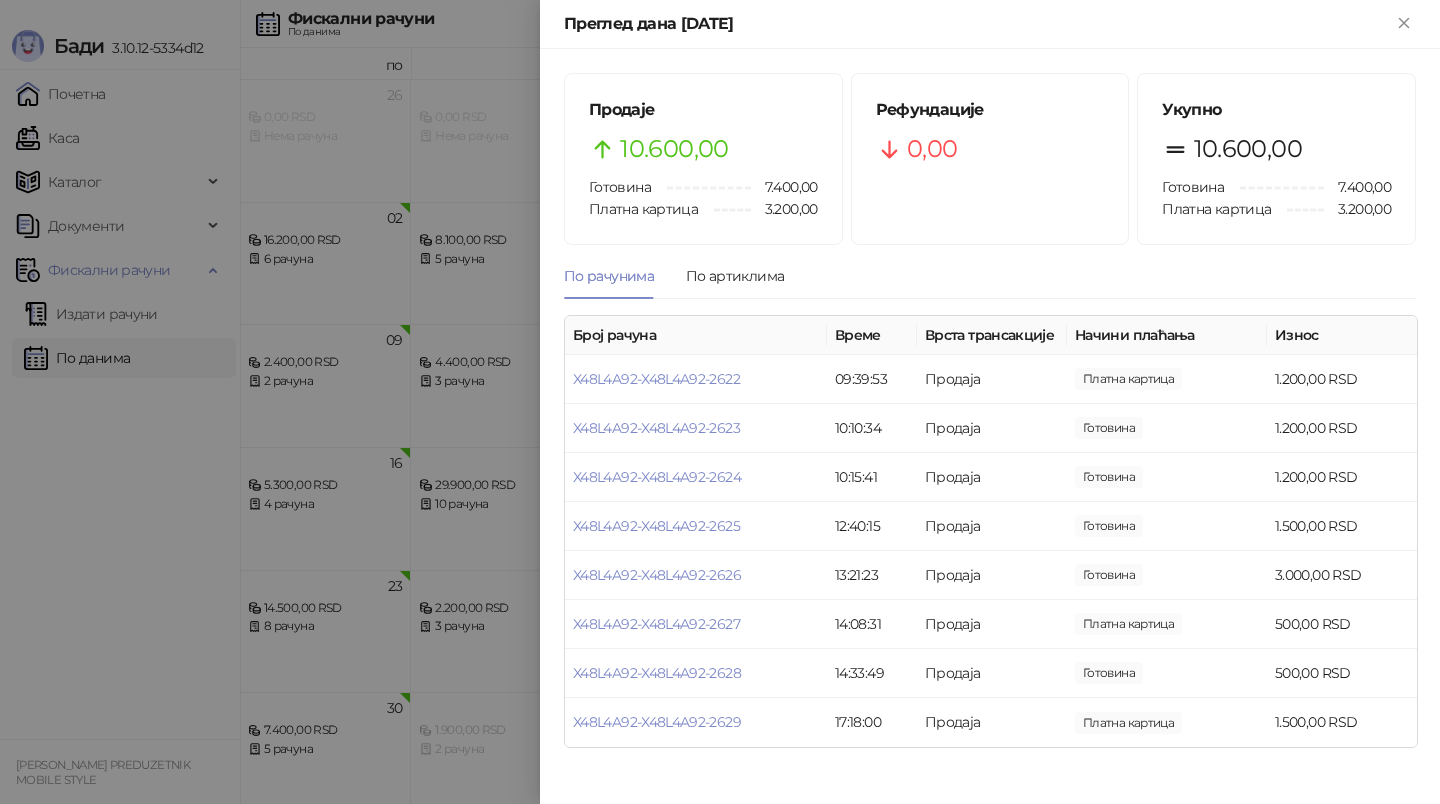 click at bounding box center (720, 402) 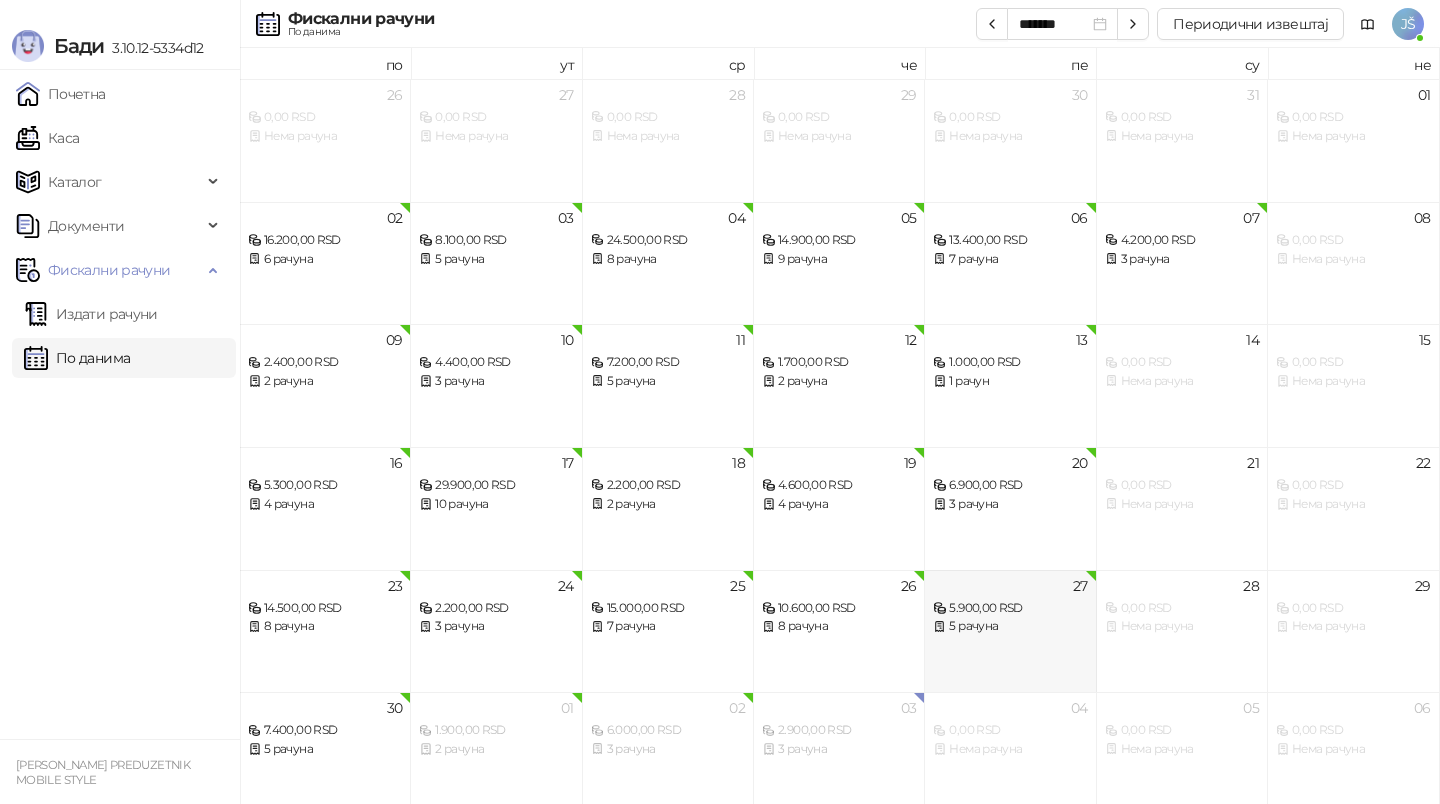 click on "5.900,00 RSD" at bounding box center (1010, 608) 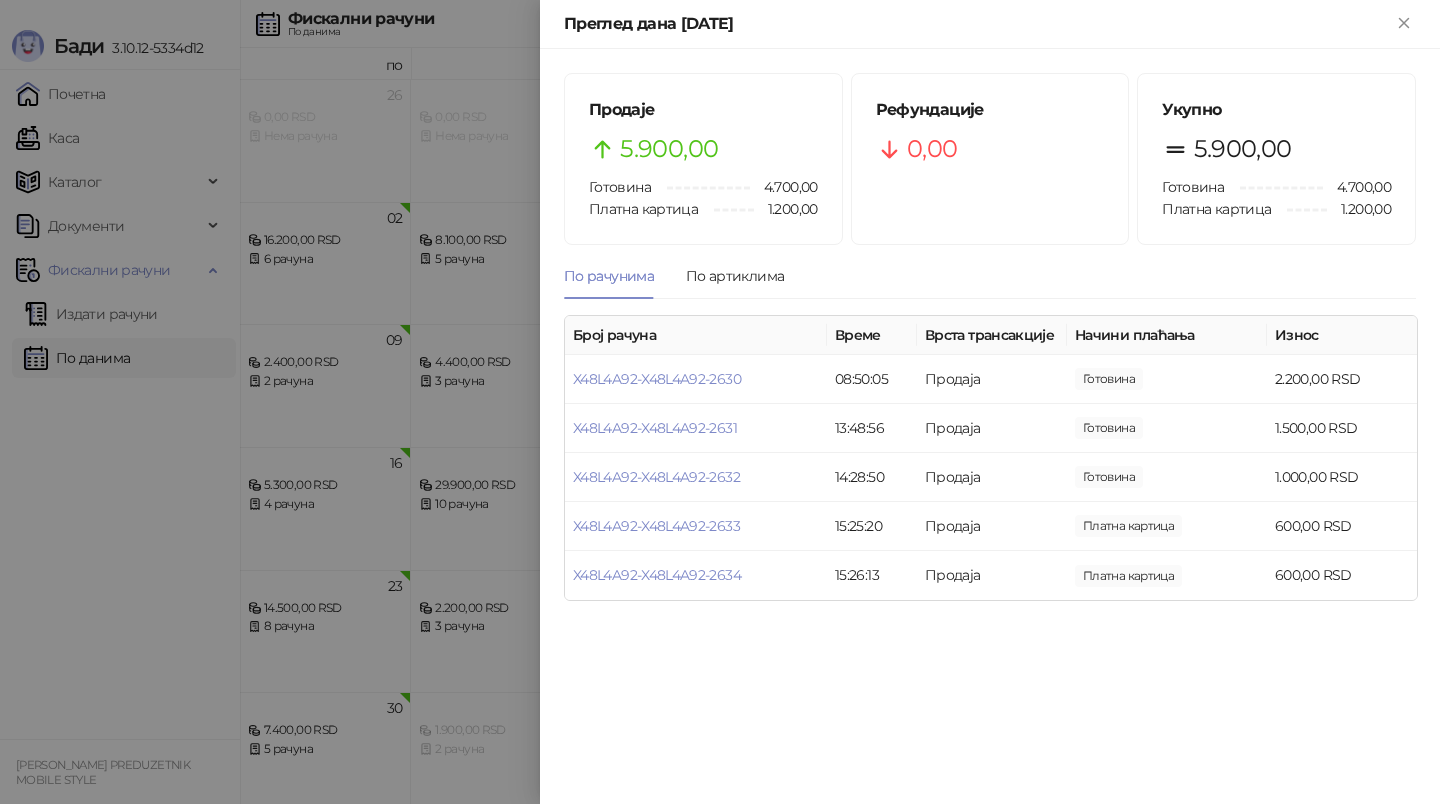 click at bounding box center [720, 402] 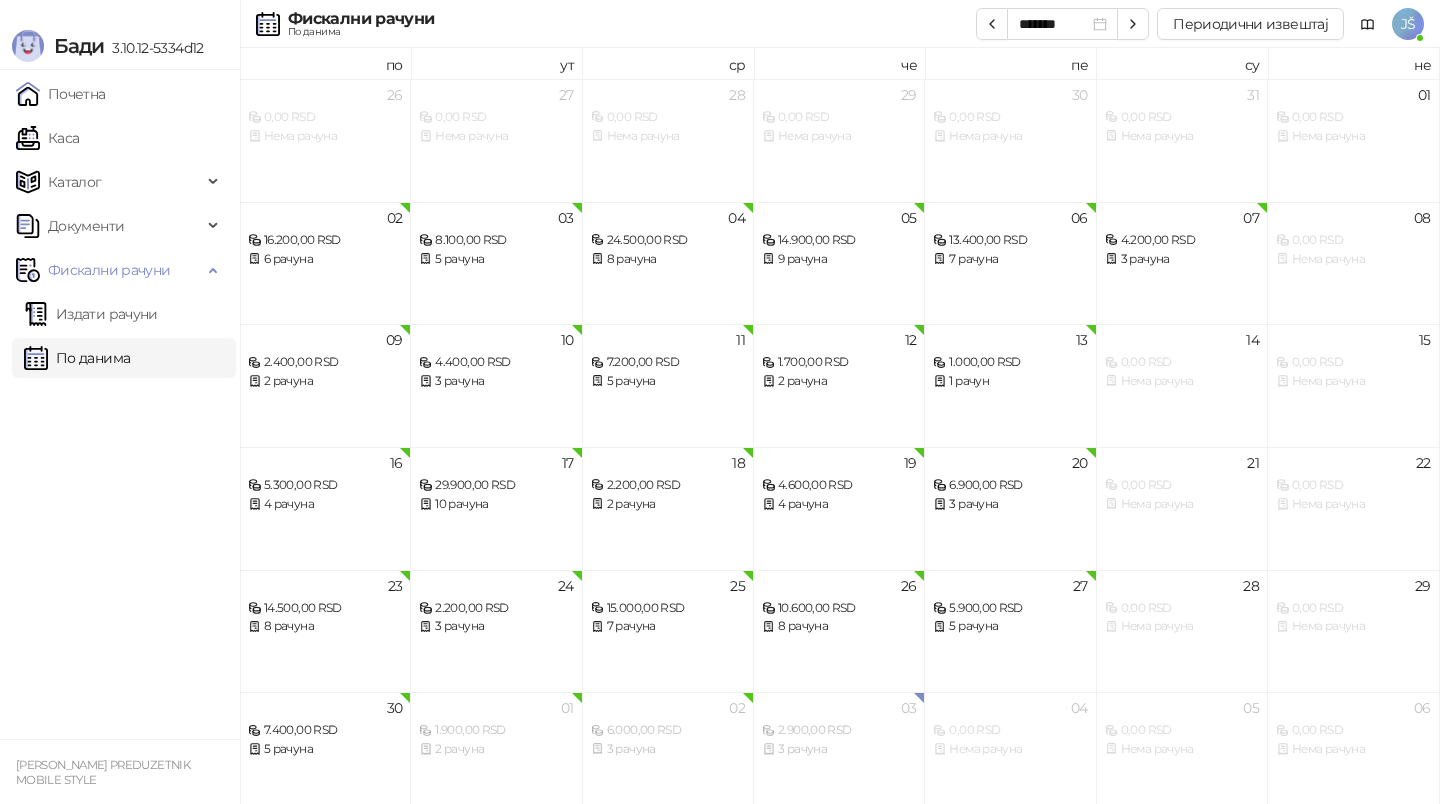 click on "5 рачуна" at bounding box center [325, 749] 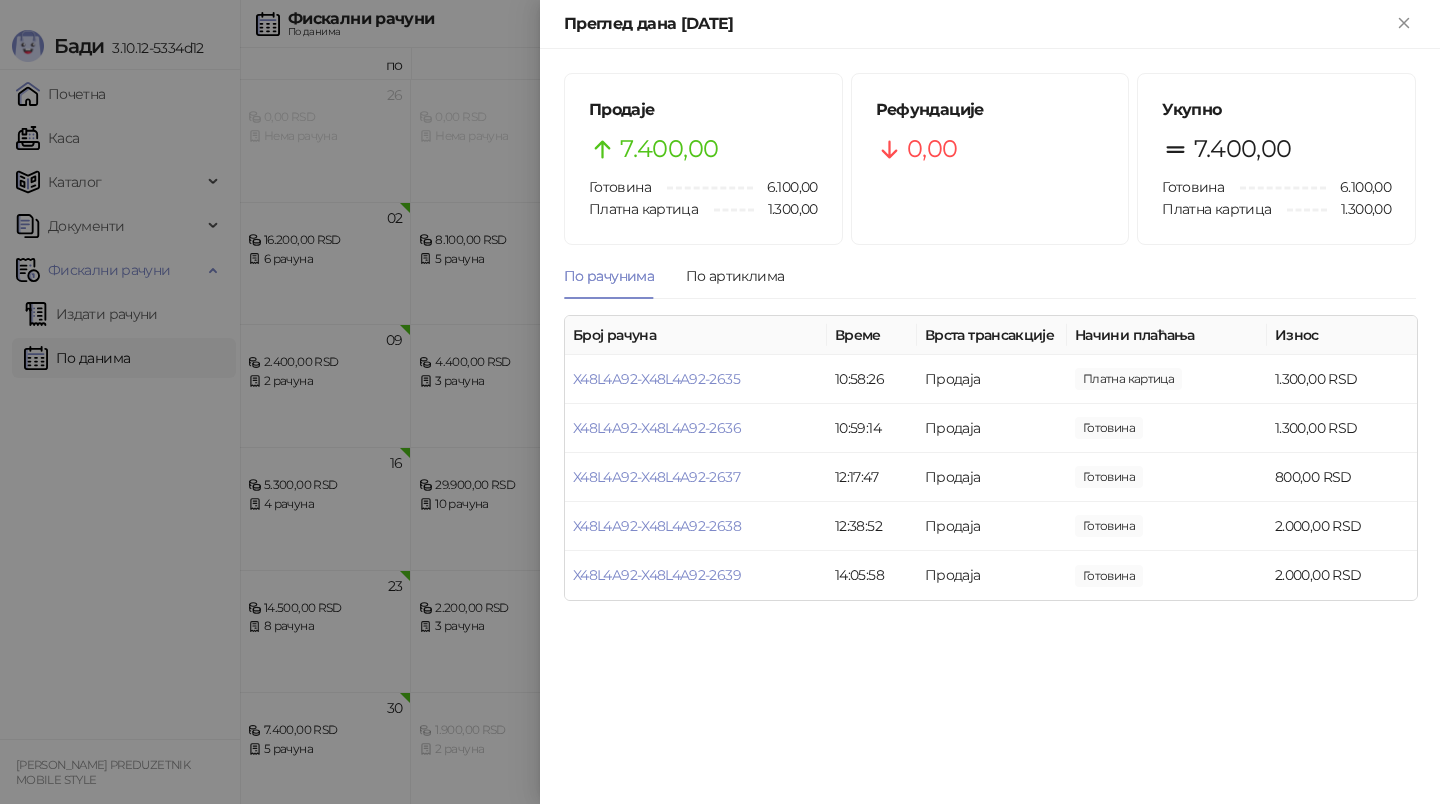 click at bounding box center (720, 402) 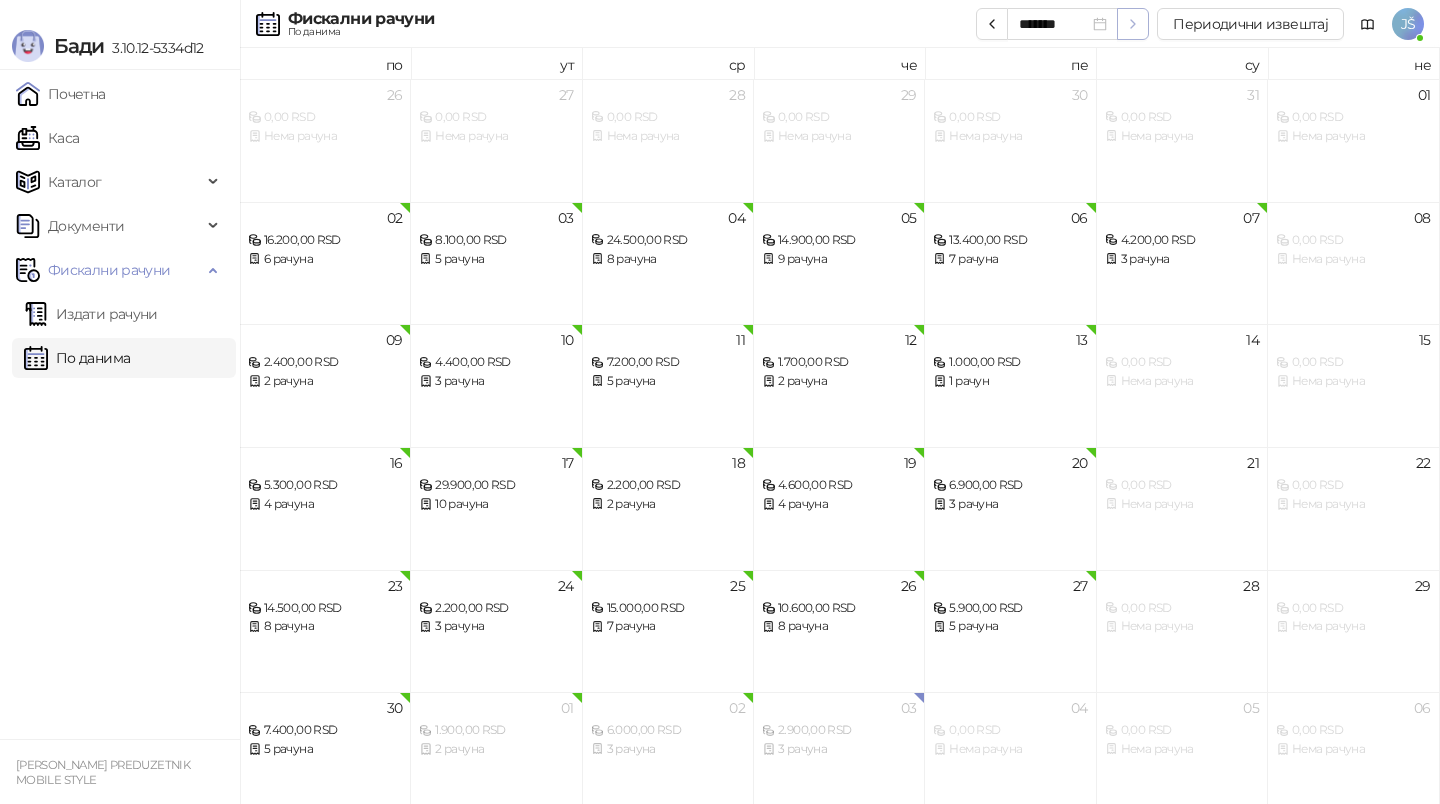 click 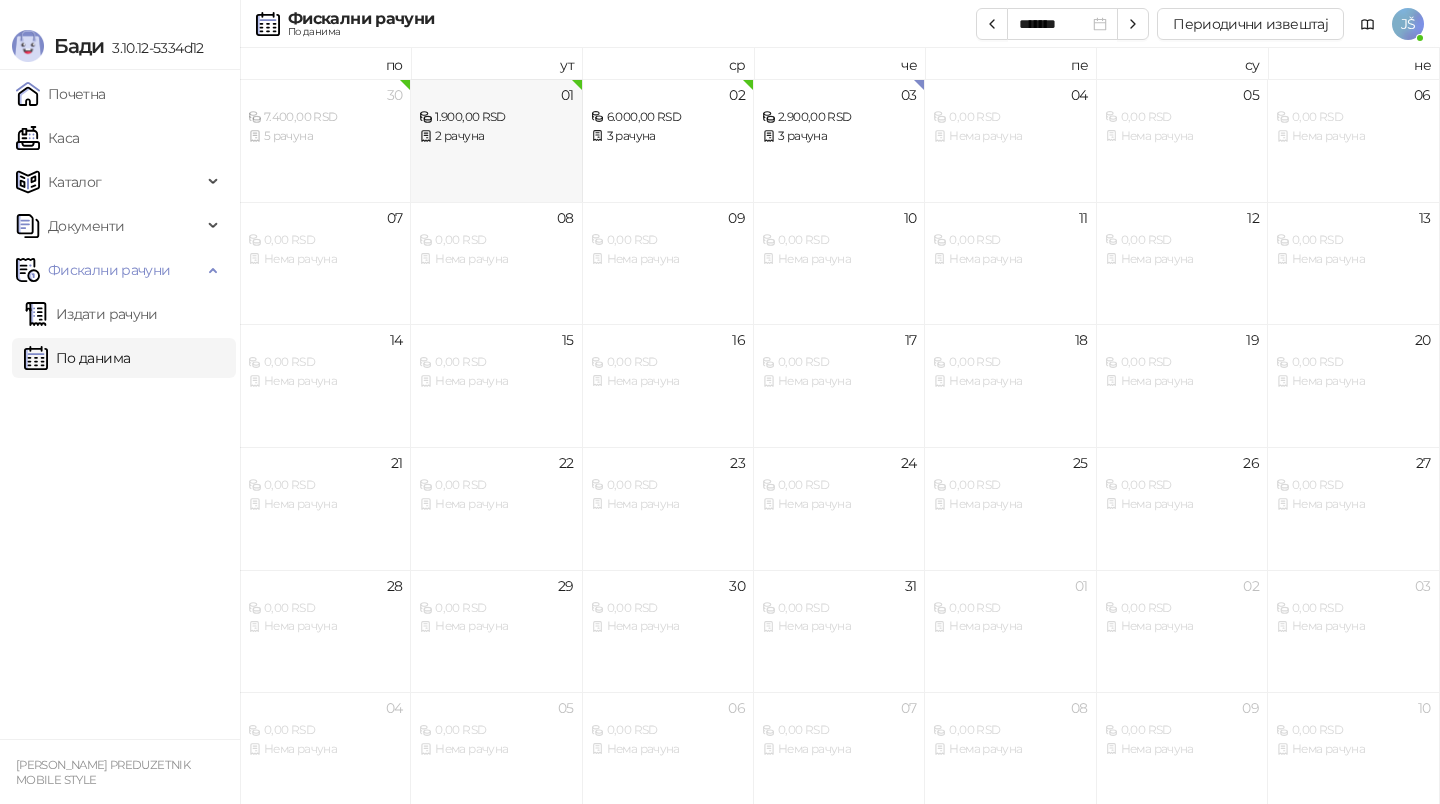 click on "01   1.900,00 RSD   2 рачуна" at bounding box center [496, 140] 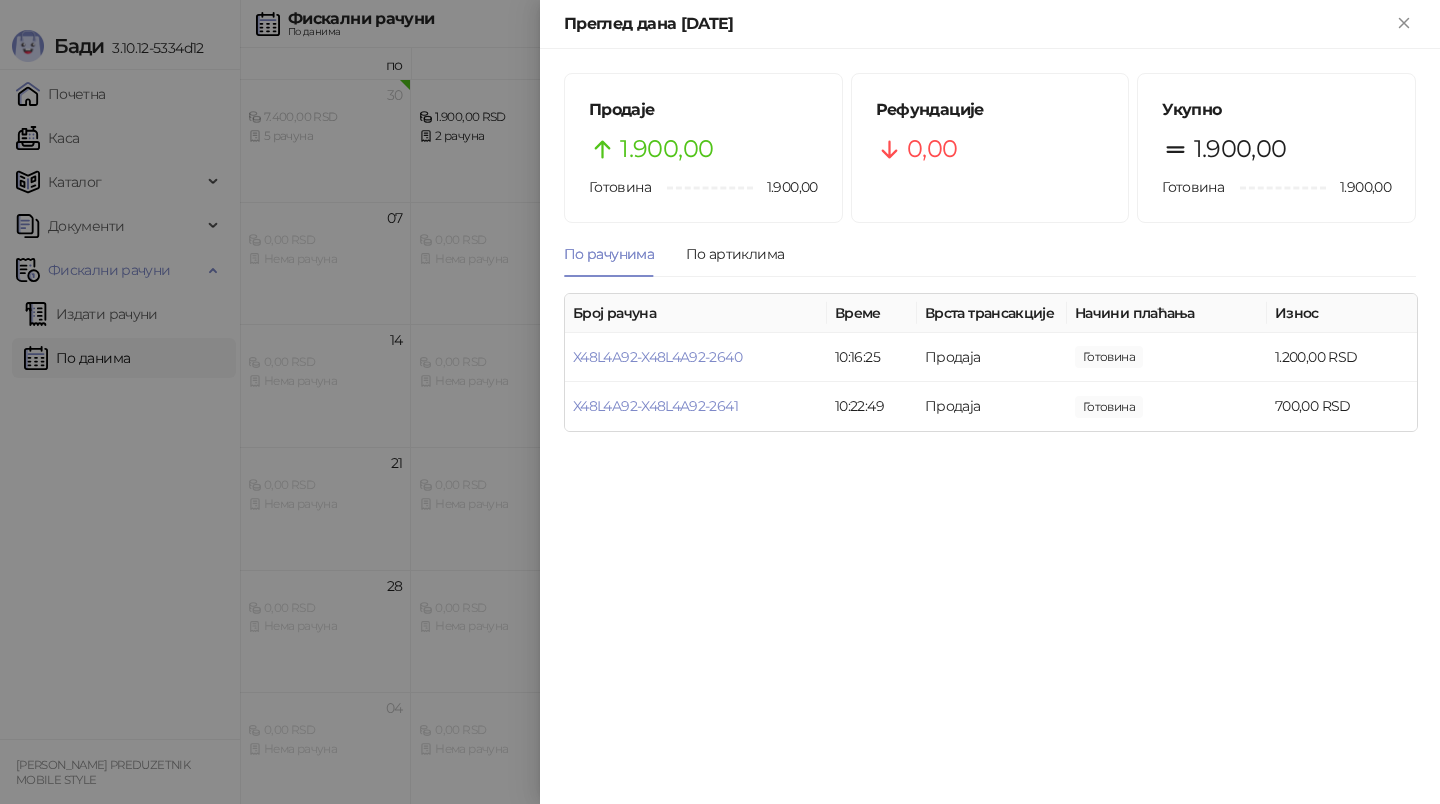 click at bounding box center (720, 402) 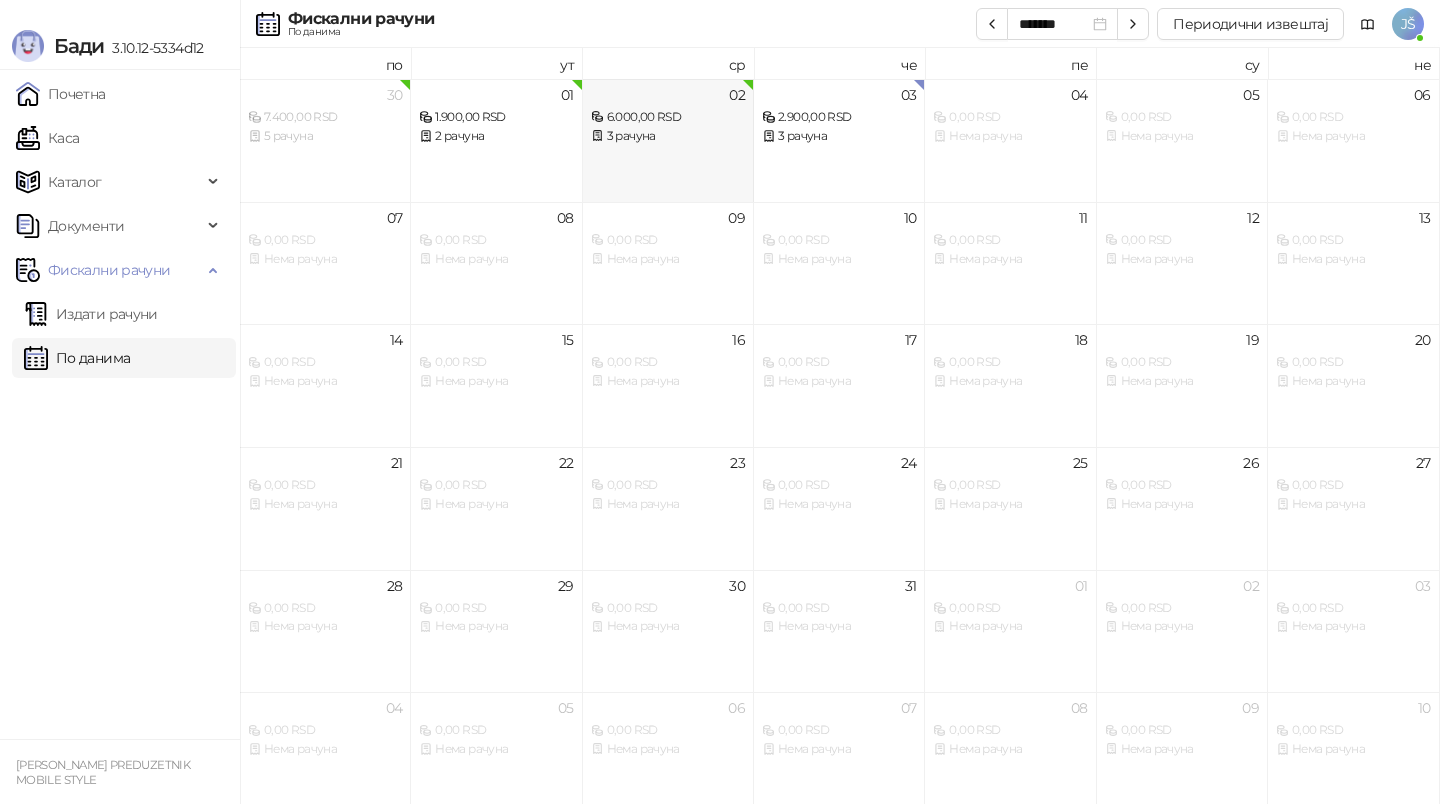 click on "3 рачуна" at bounding box center [668, 136] 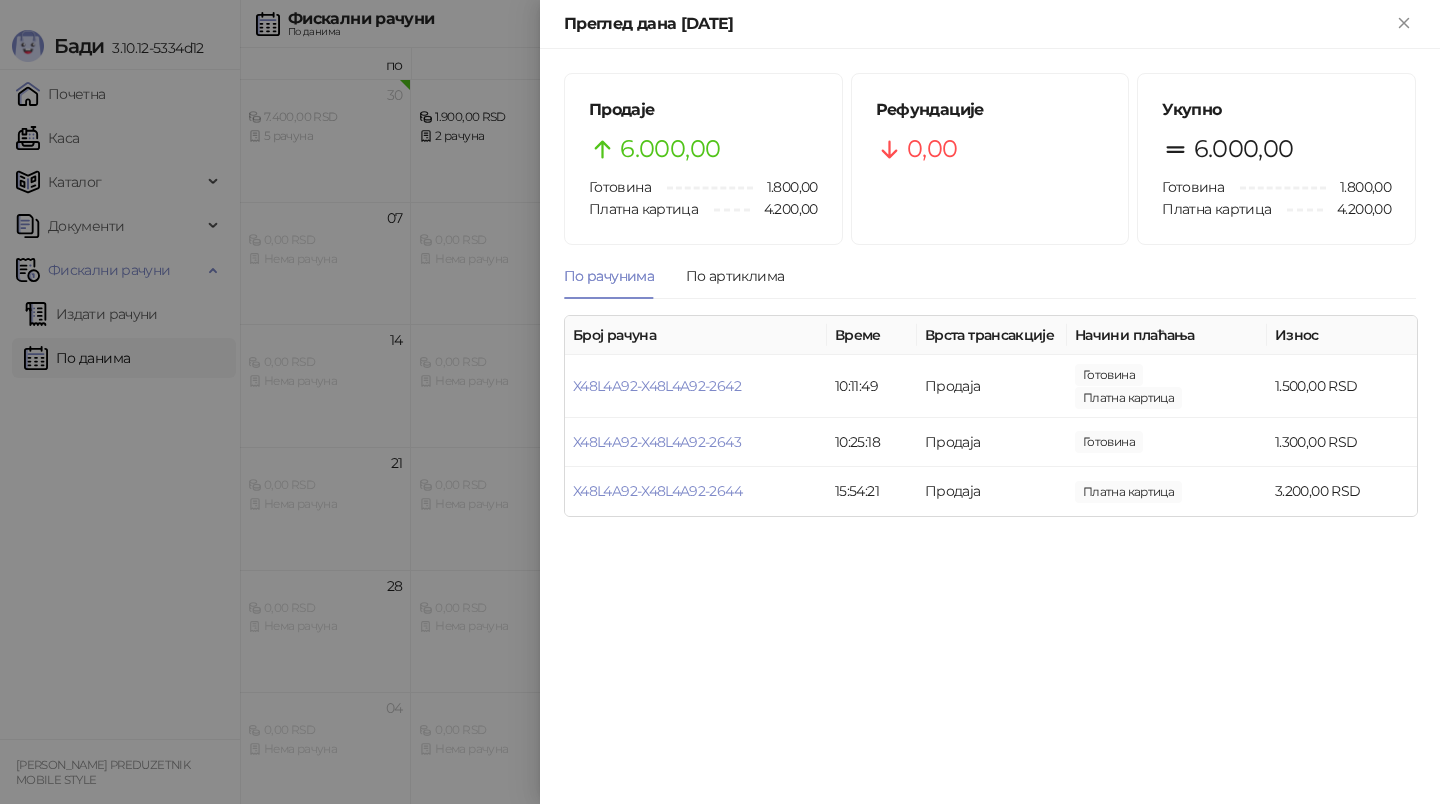 click at bounding box center [720, 402] 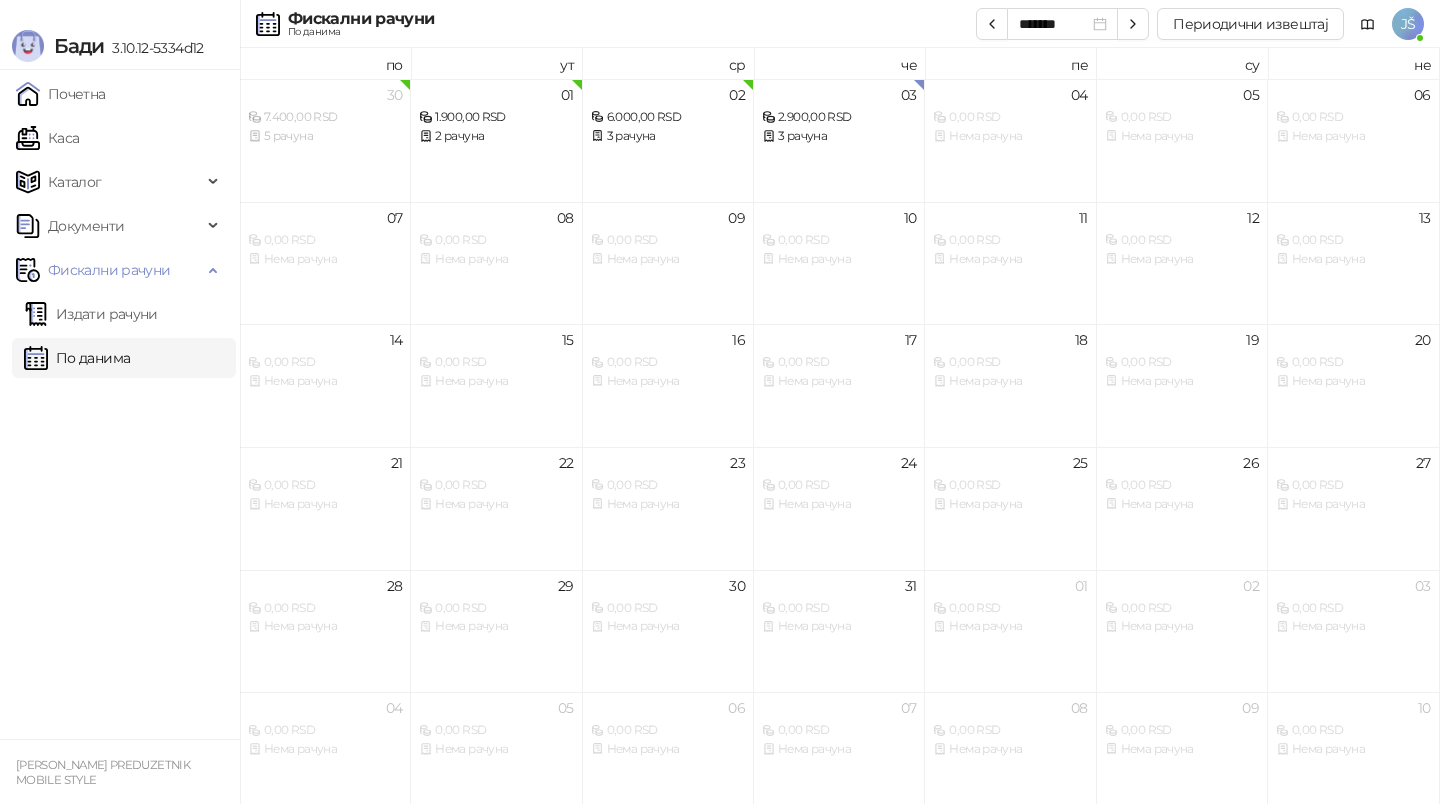 click on "Бади 3.10.12-5334d12" at bounding box center [120, 35] 